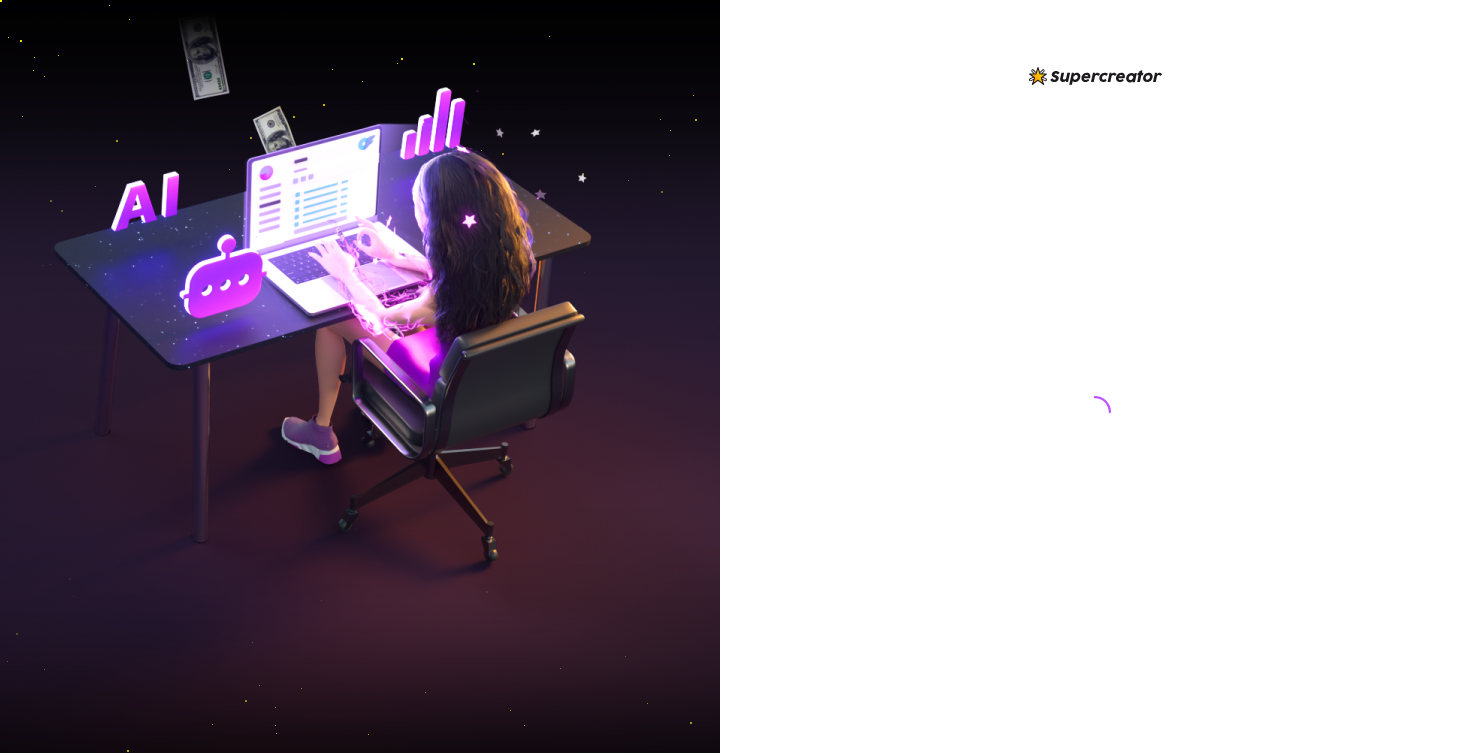 scroll, scrollTop: 0, scrollLeft: 0, axis: both 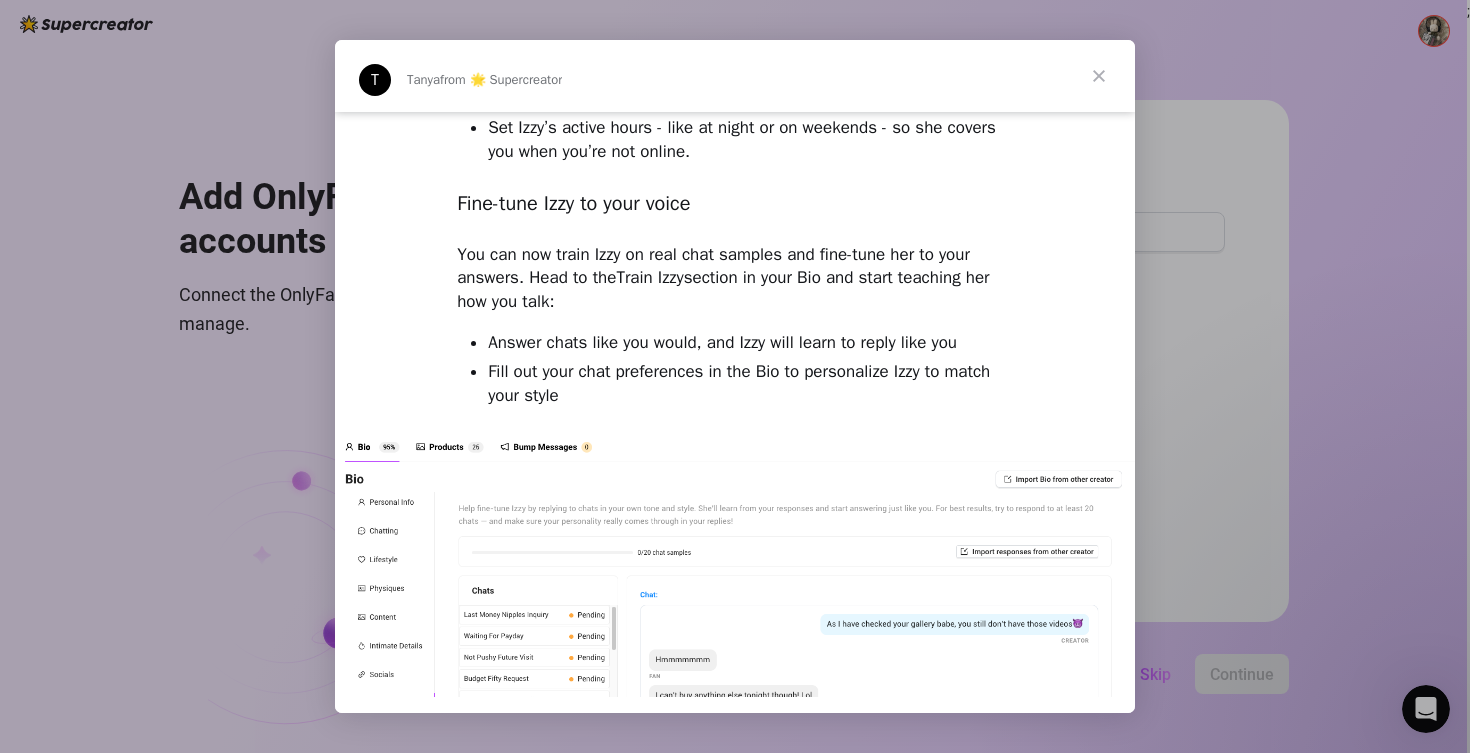 click at bounding box center (1099, 76) 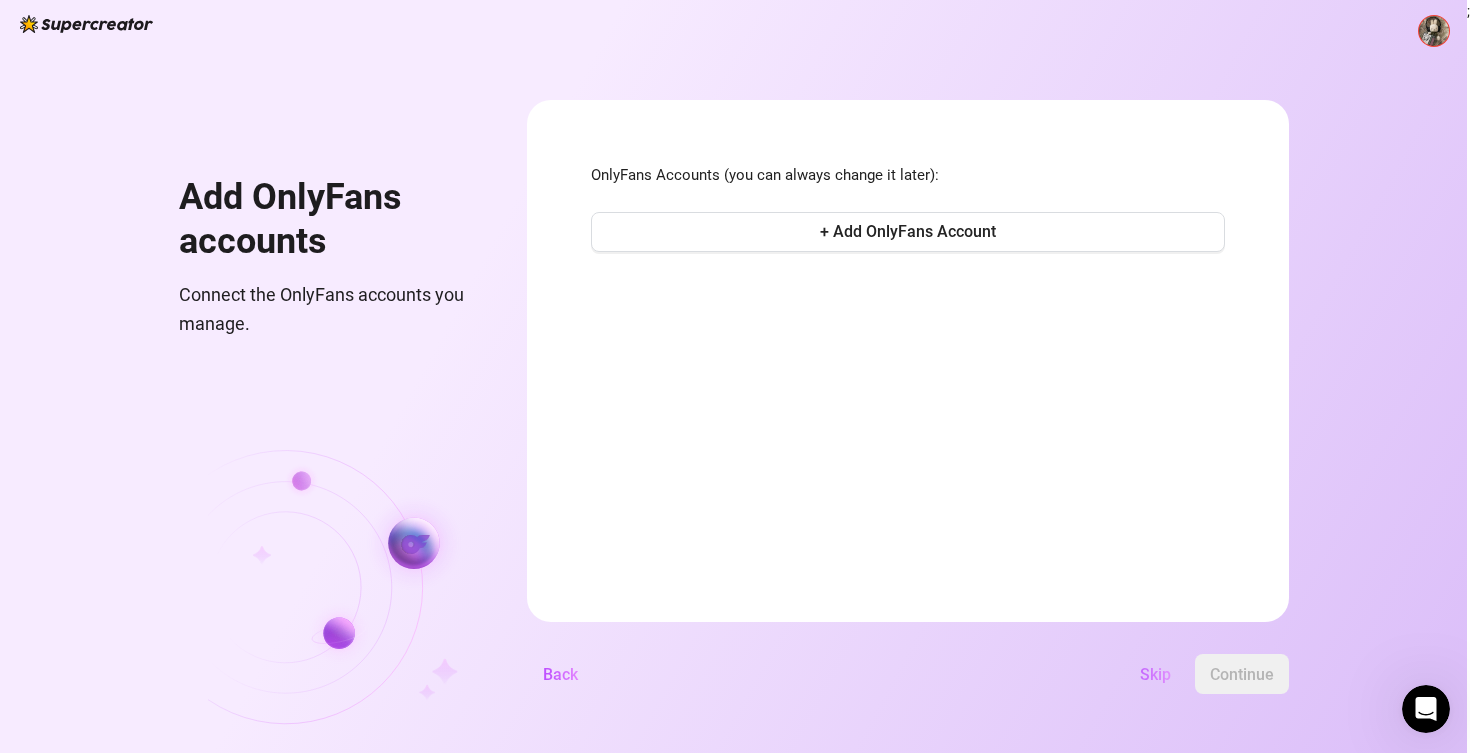 click on "Skip" at bounding box center [1155, 674] 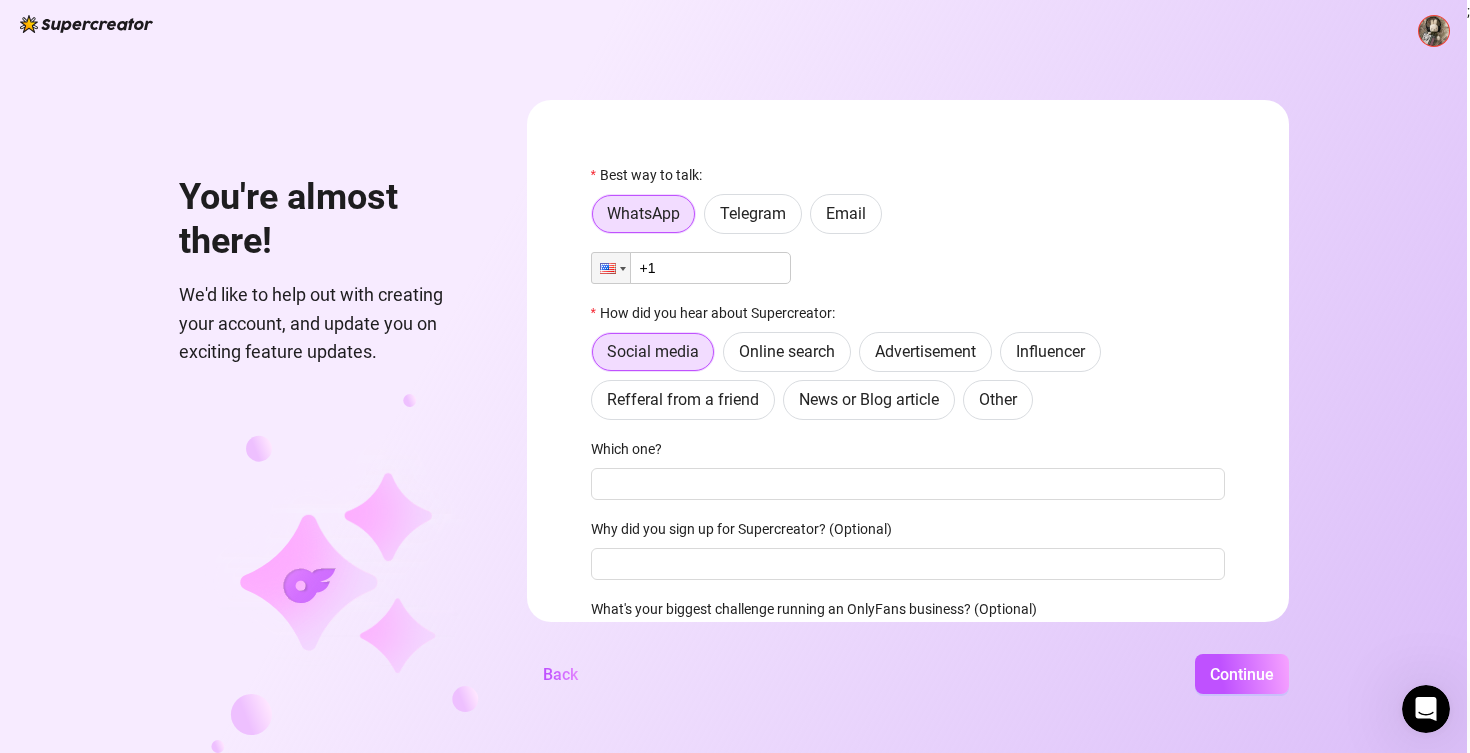 click at bounding box center (1434, 31) 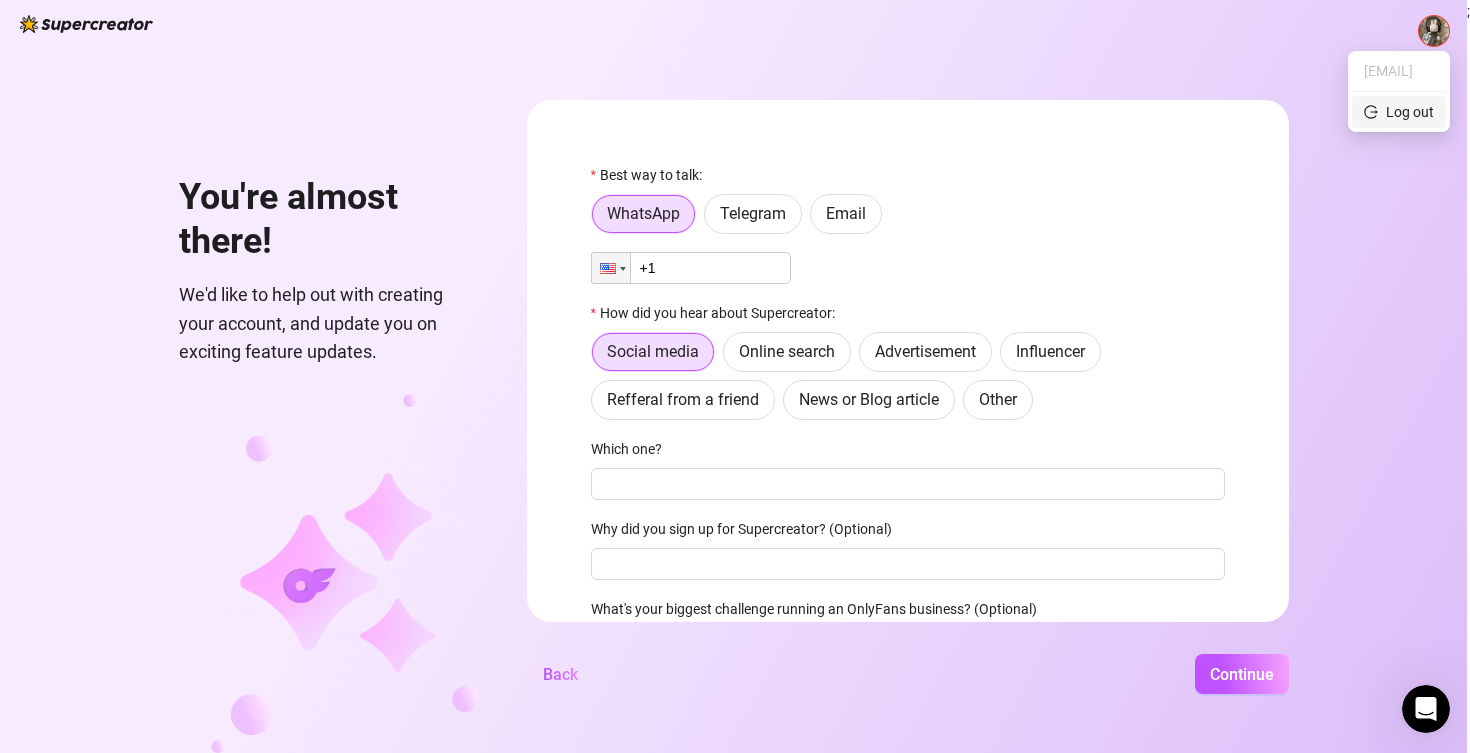 click on "Log out" at bounding box center (1399, 112) 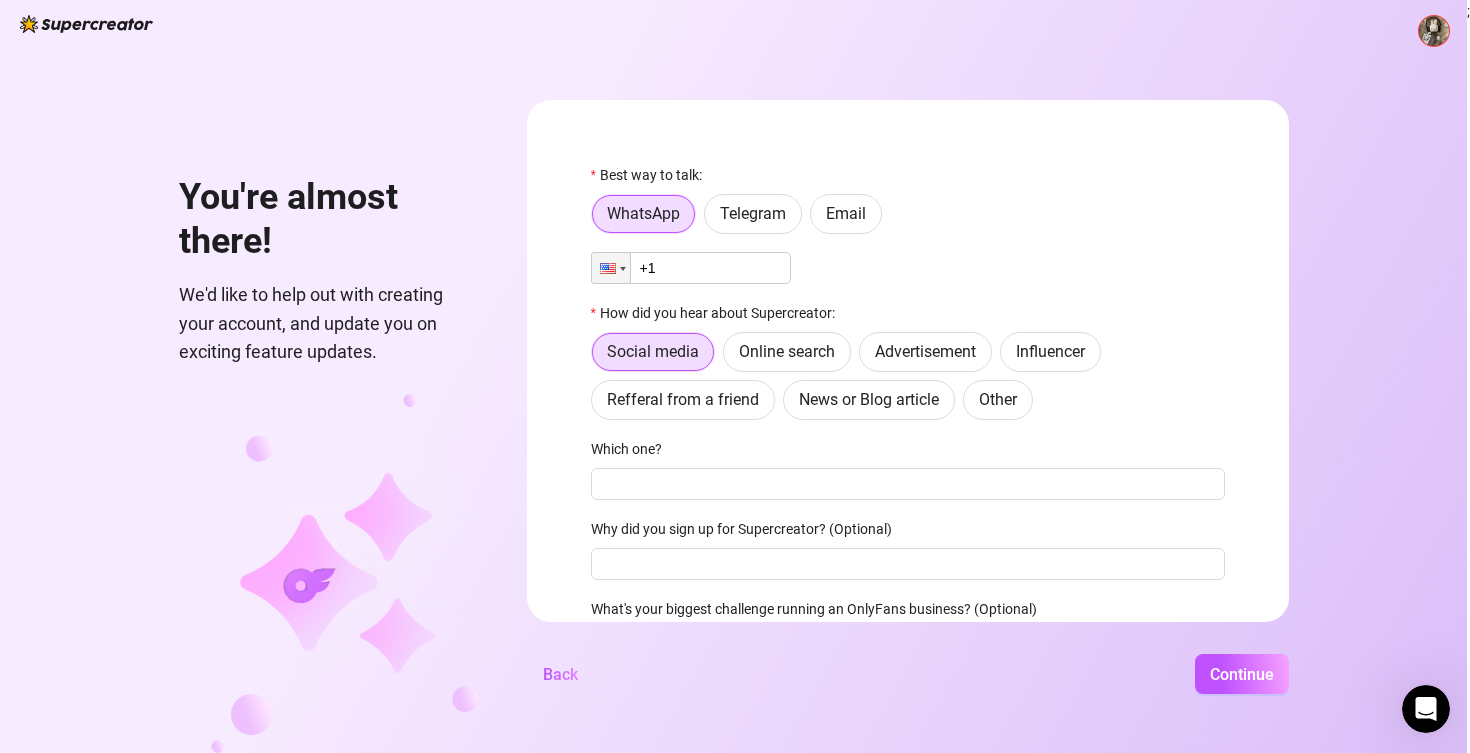 click at bounding box center (1434, 31) 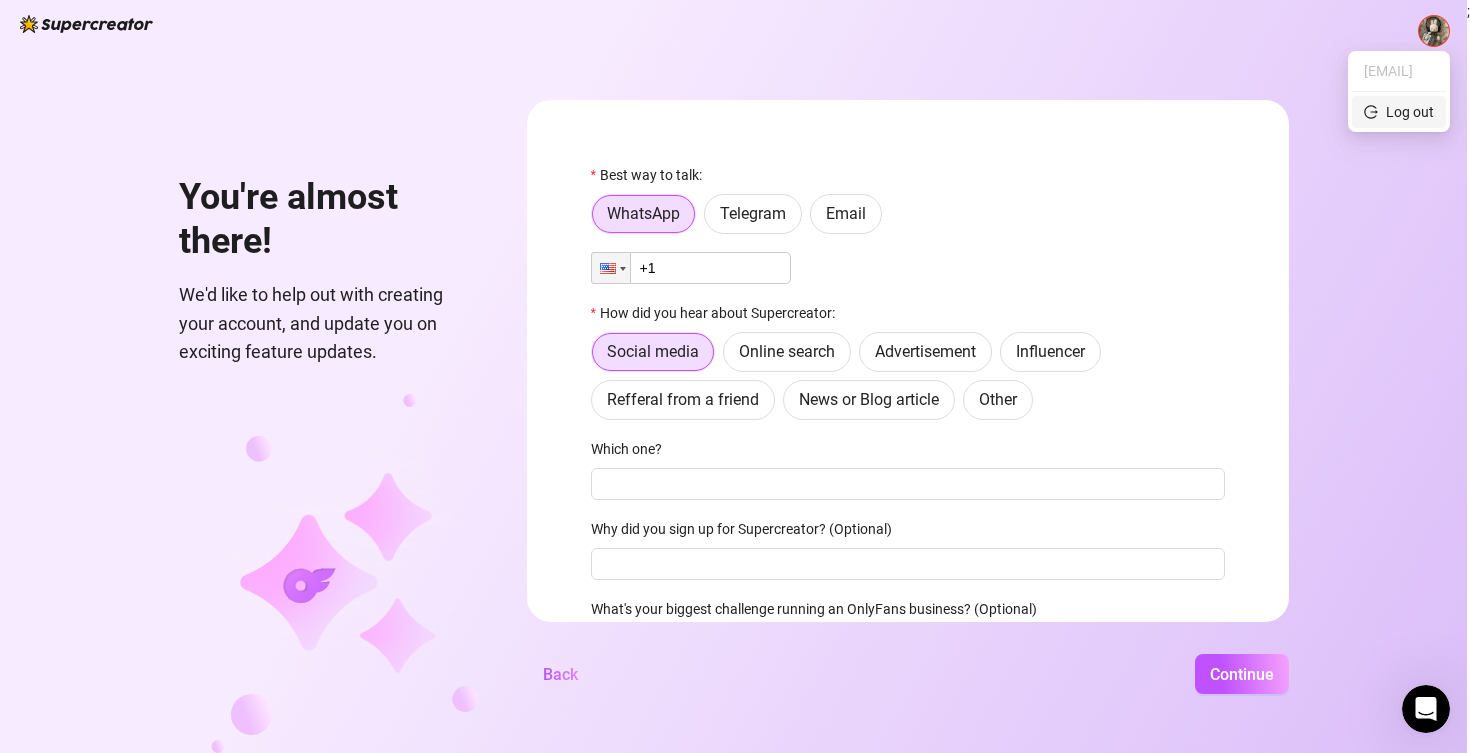 click on "Log out" at bounding box center (1410, 112) 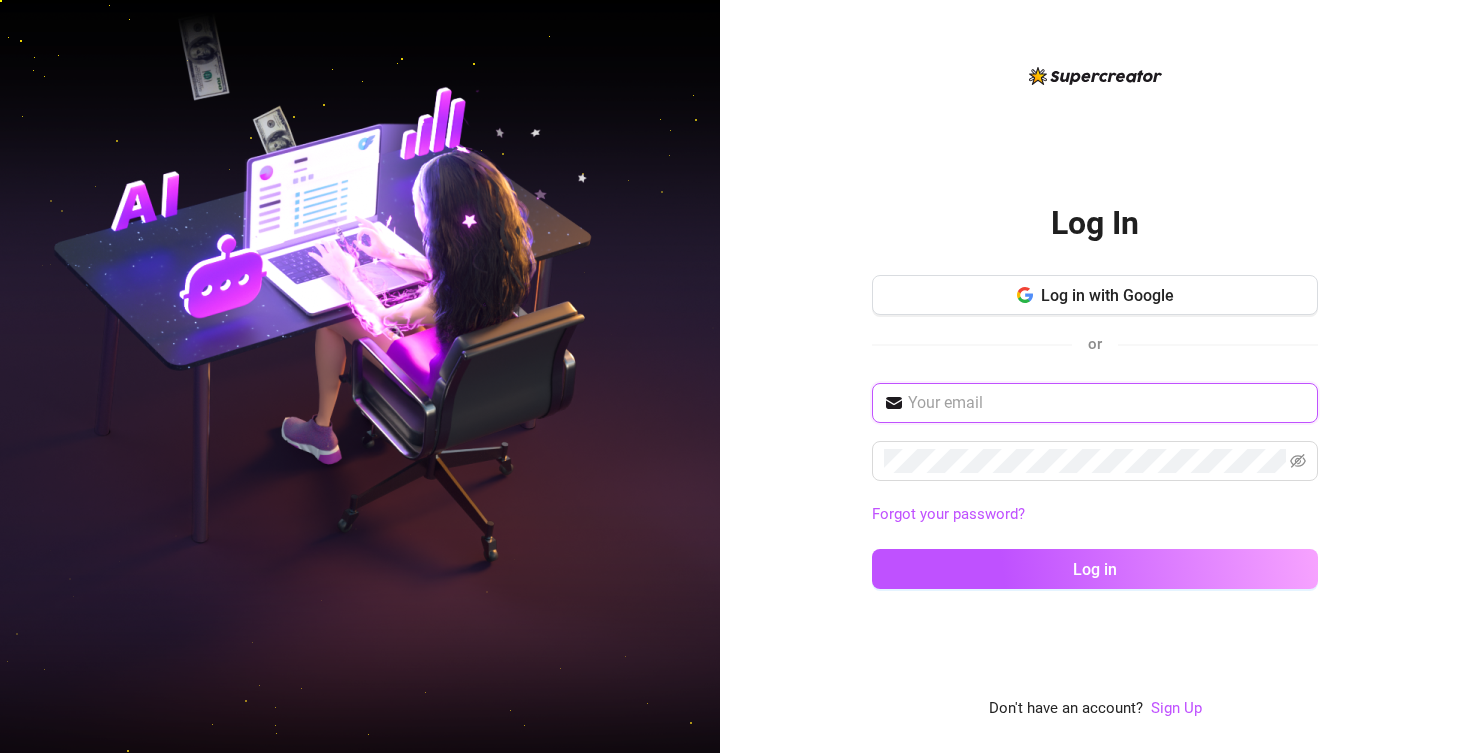 type on "[EMAIL]" 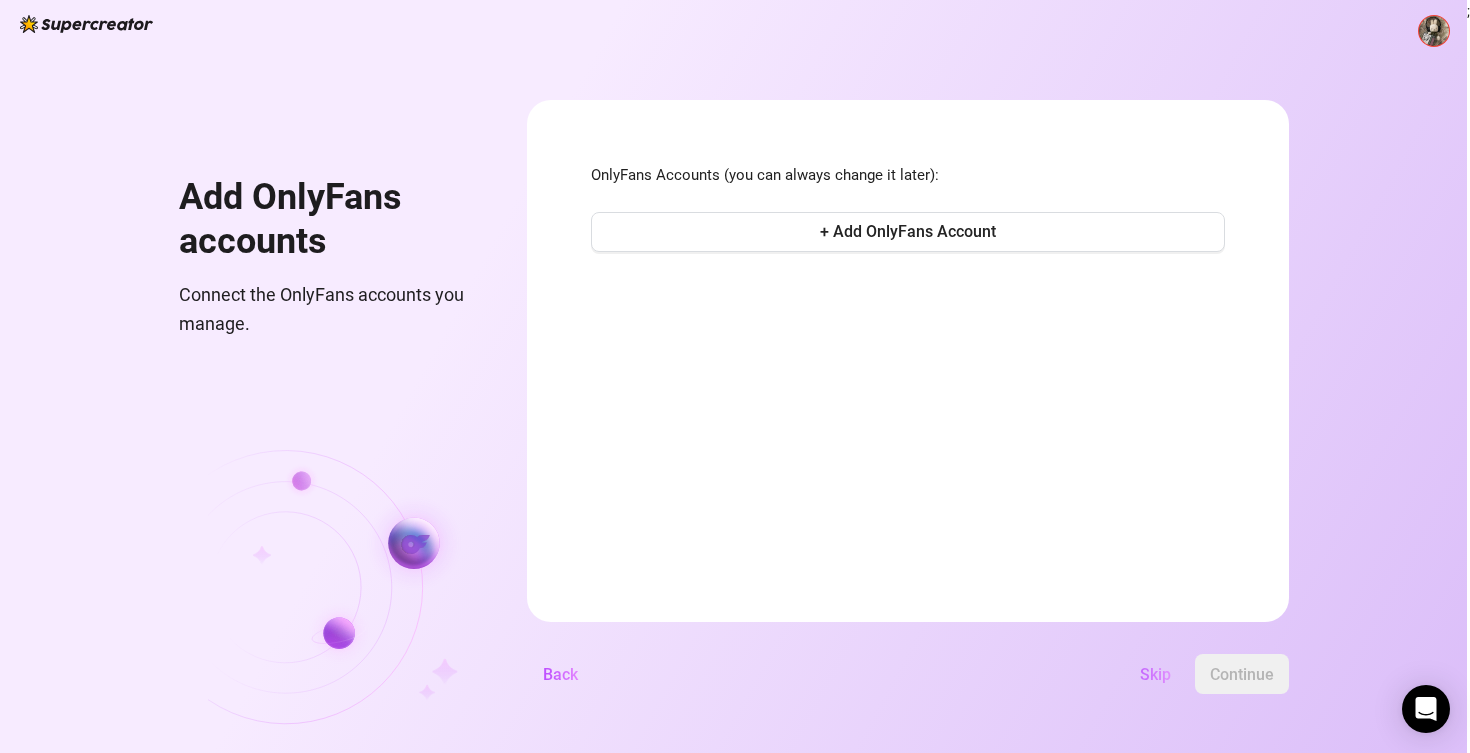 click on "Skip" at bounding box center (1155, 674) 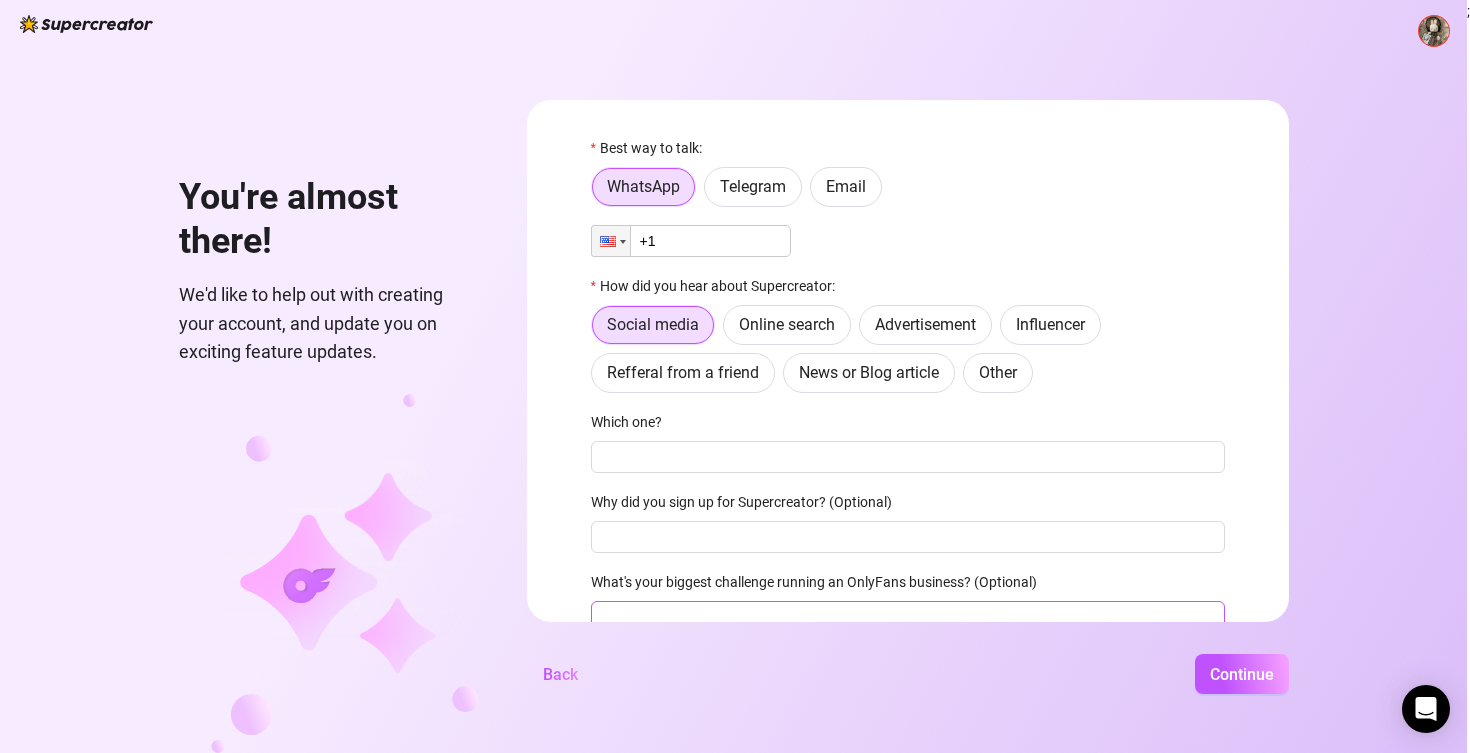 scroll, scrollTop: 0, scrollLeft: 0, axis: both 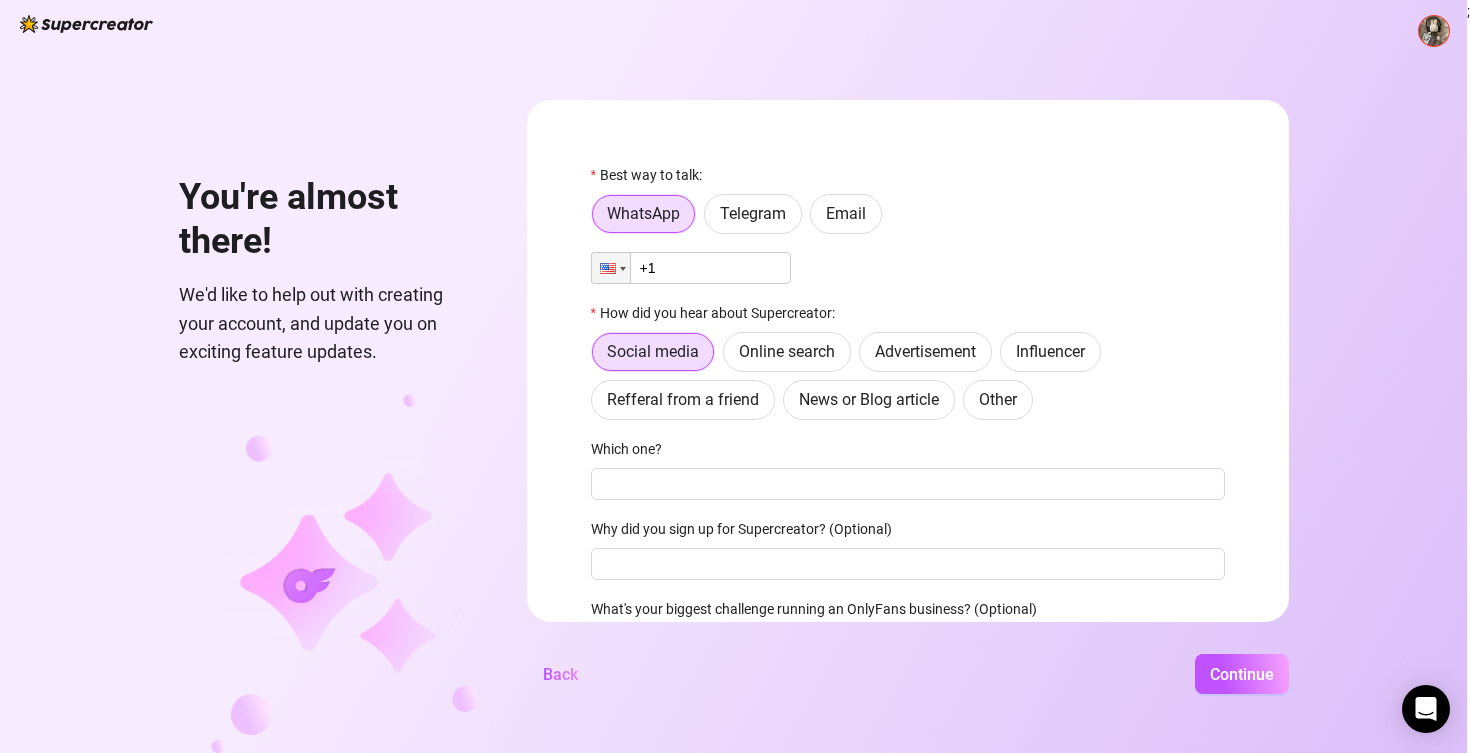 click on "+1" at bounding box center (691, 268) 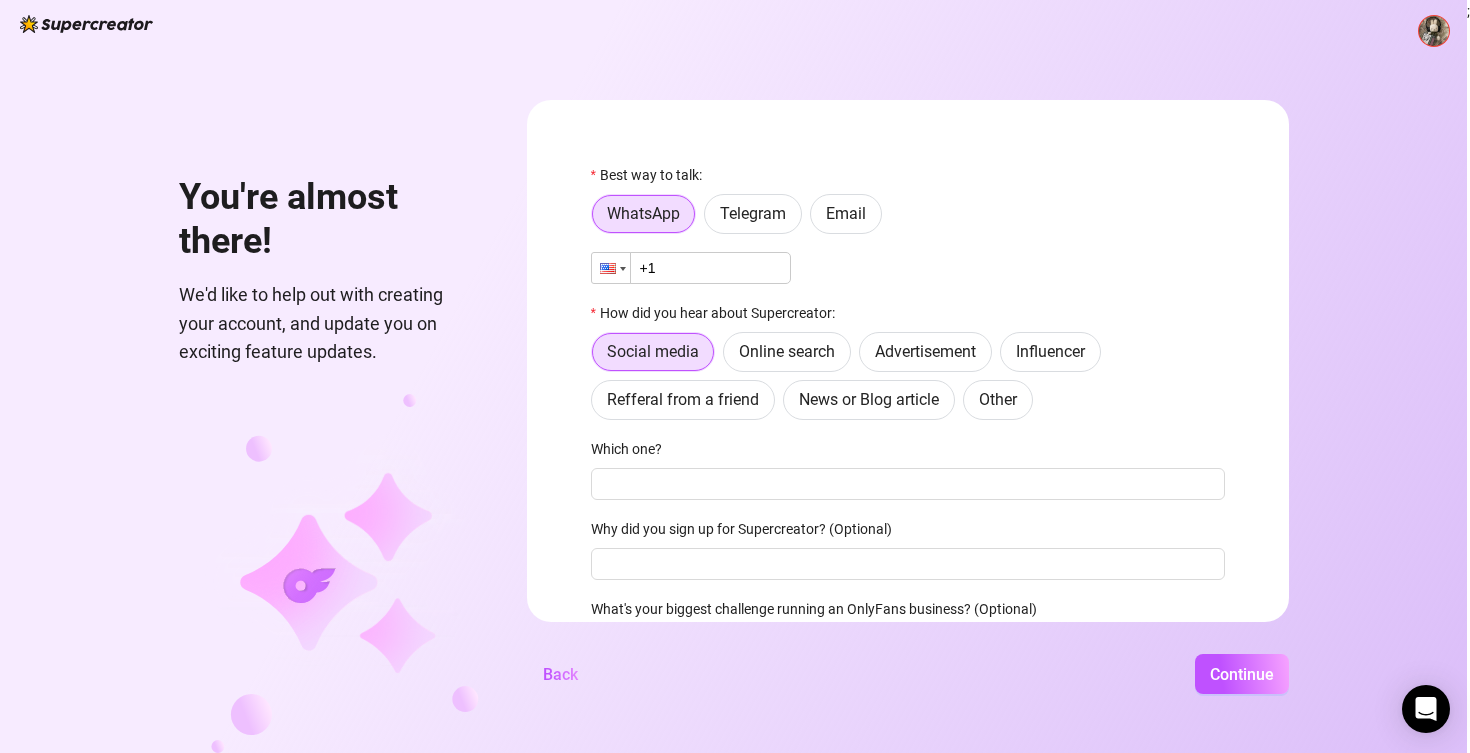 click at bounding box center [611, 268] 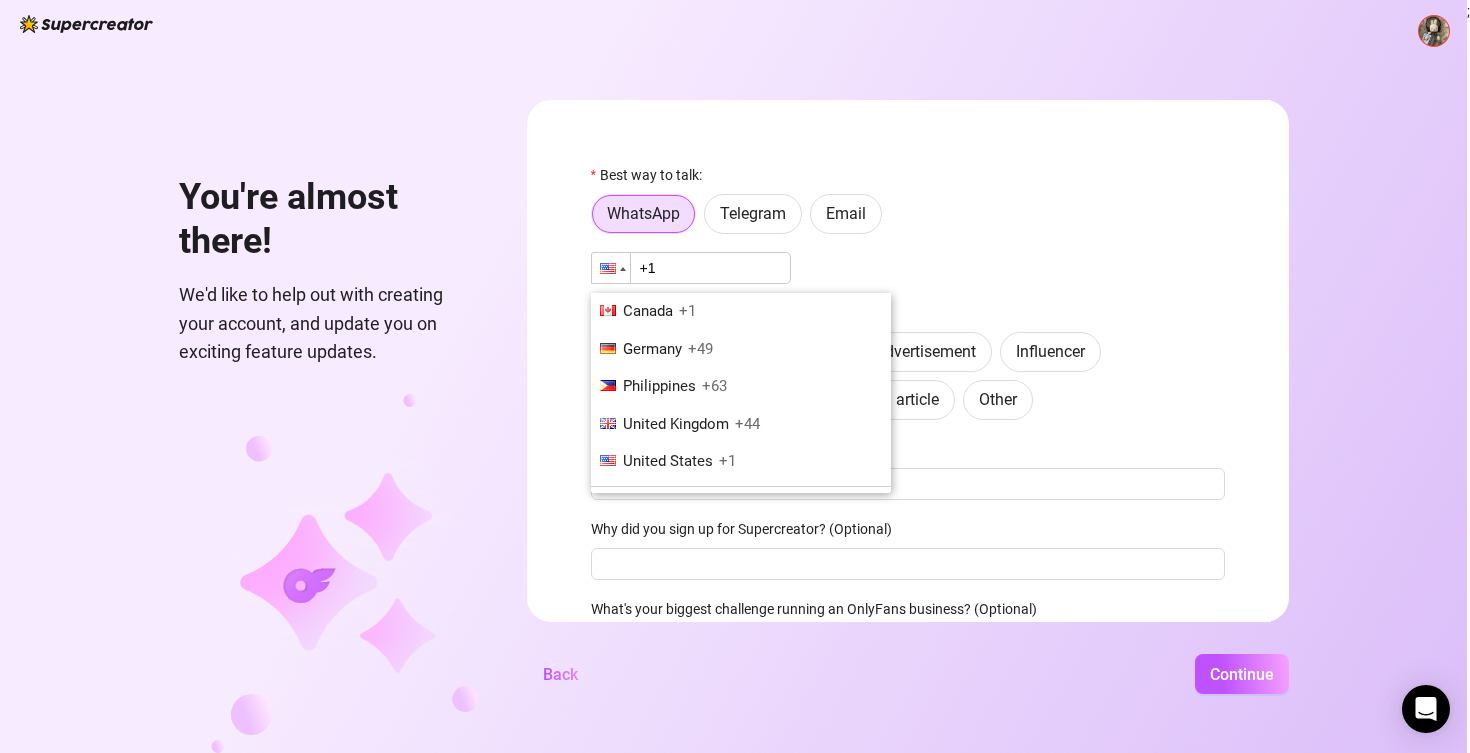 scroll, scrollTop: 3537, scrollLeft: 0, axis: vertical 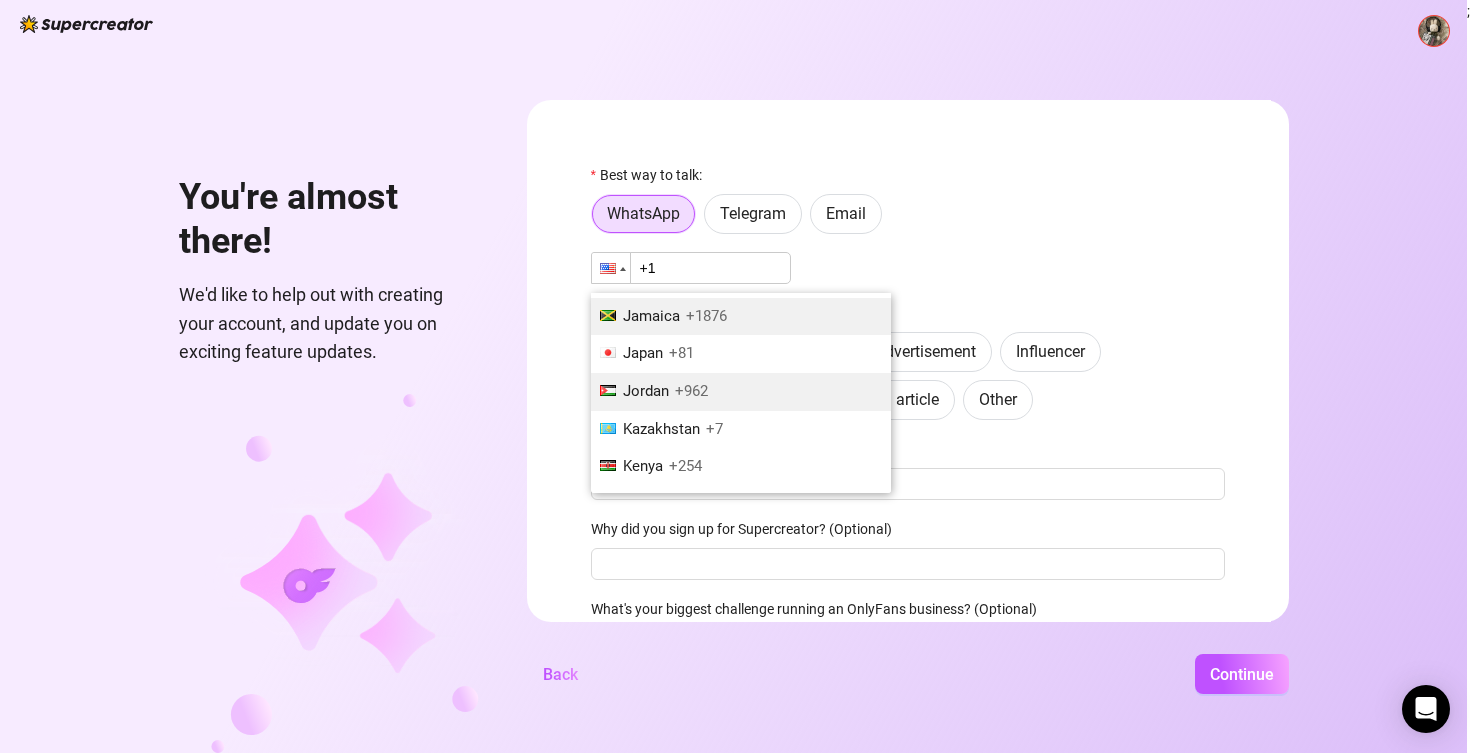 click on "Jamaica" at bounding box center (651, 316) 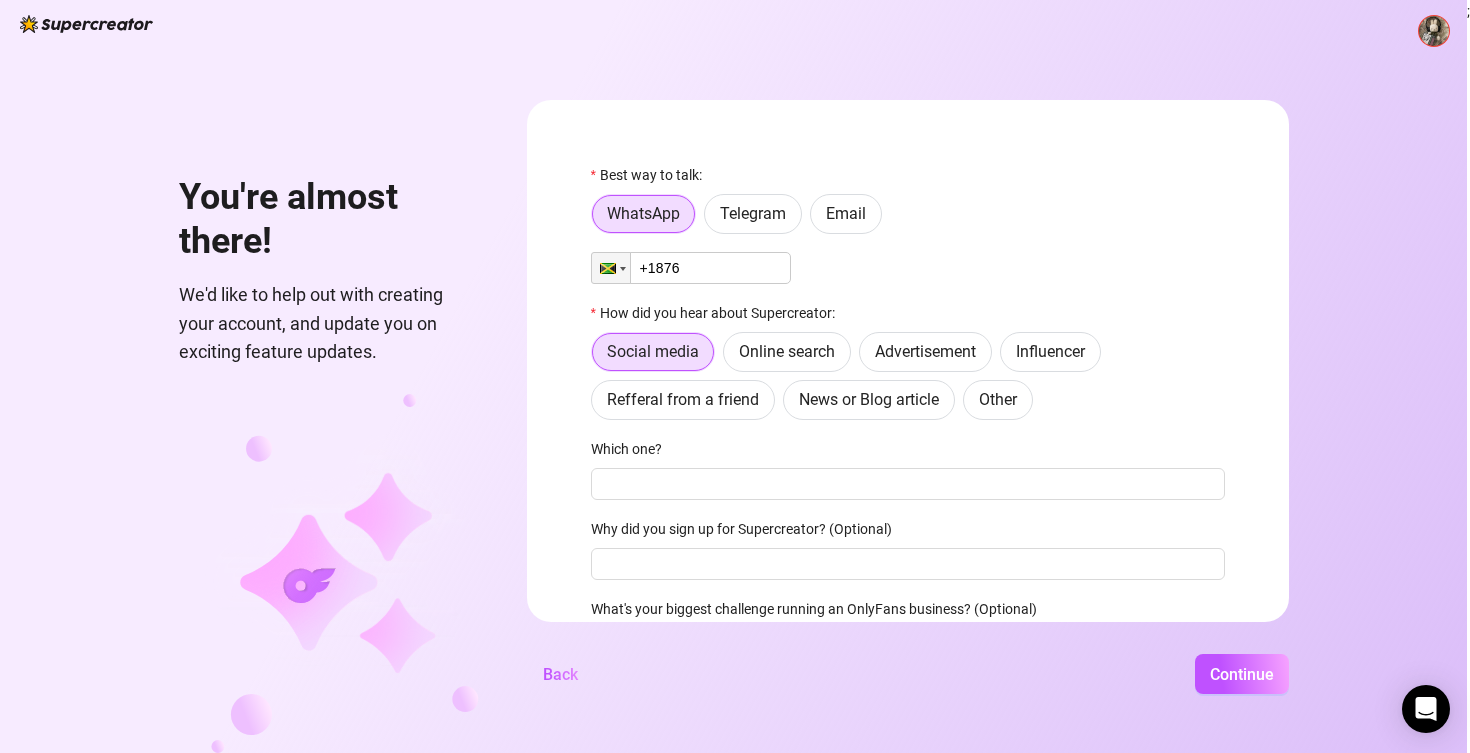 click on "+1876" at bounding box center (691, 268) 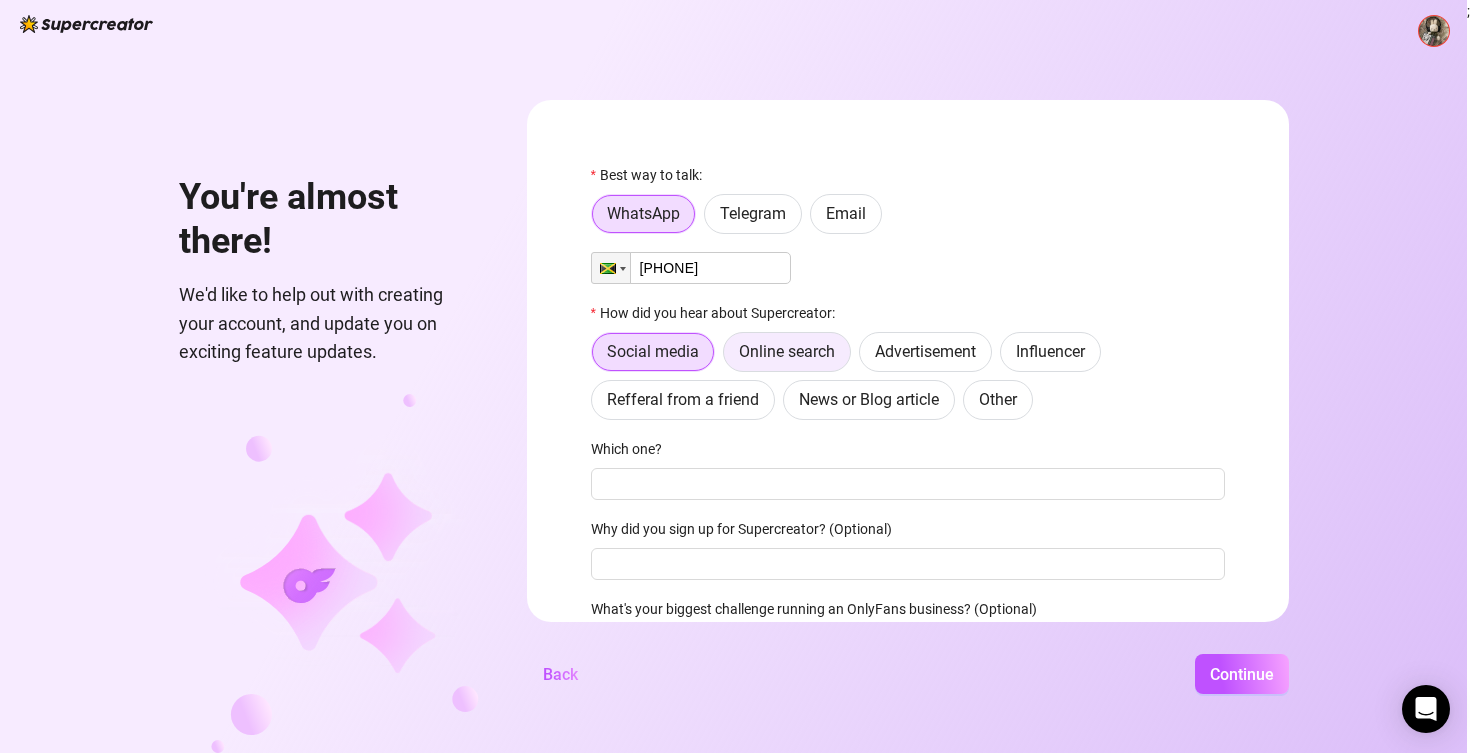 scroll, scrollTop: 120, scrollLeft: 0, axis: vertical 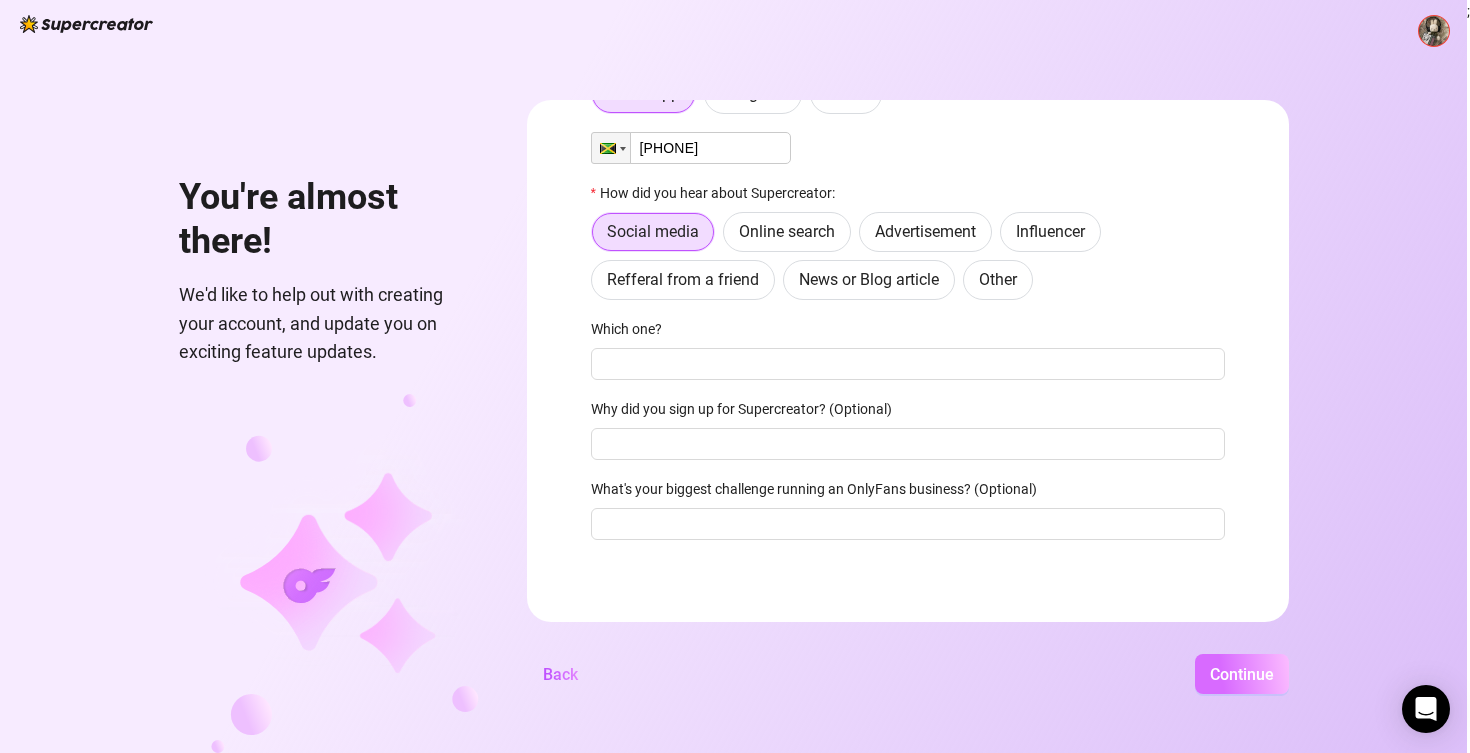 type on "[PHONE]" 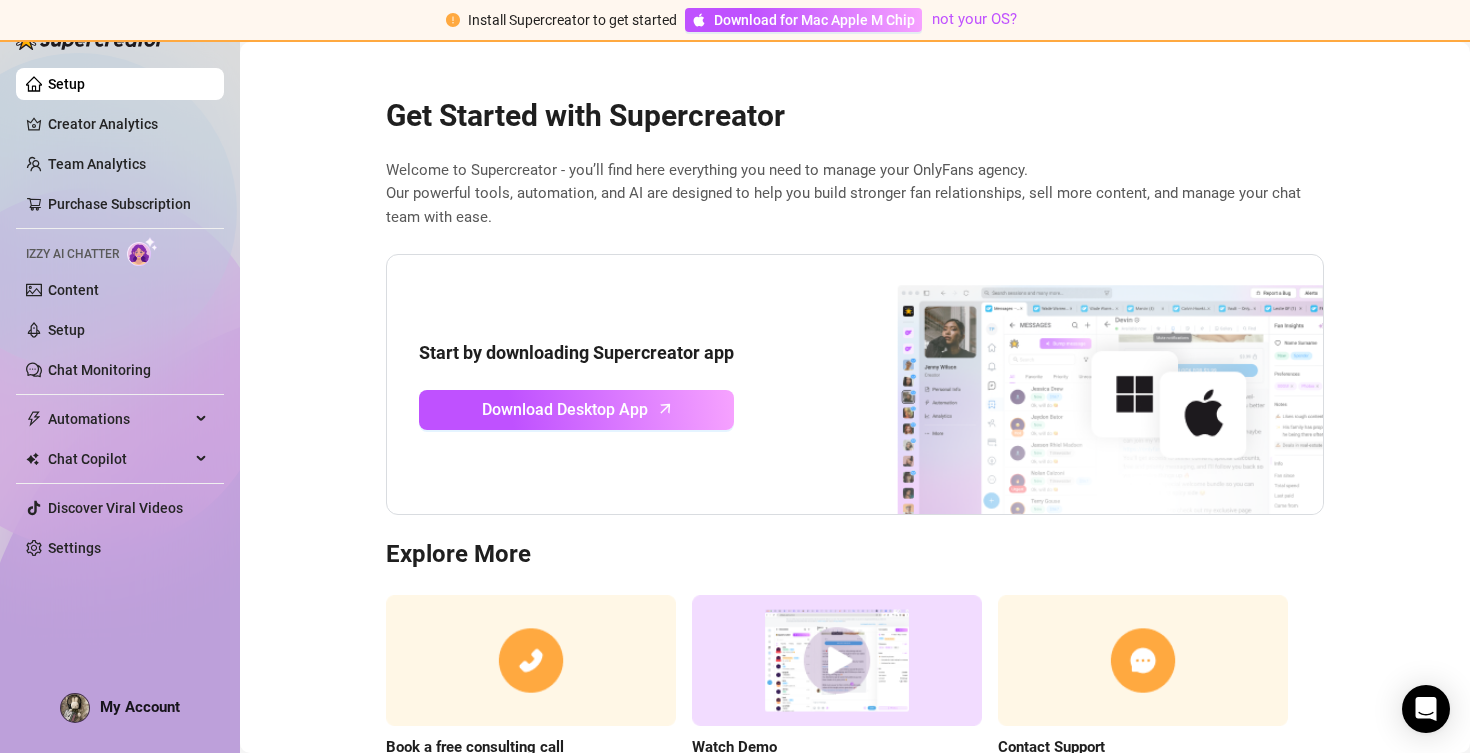 click at bounding box center [142, 251] 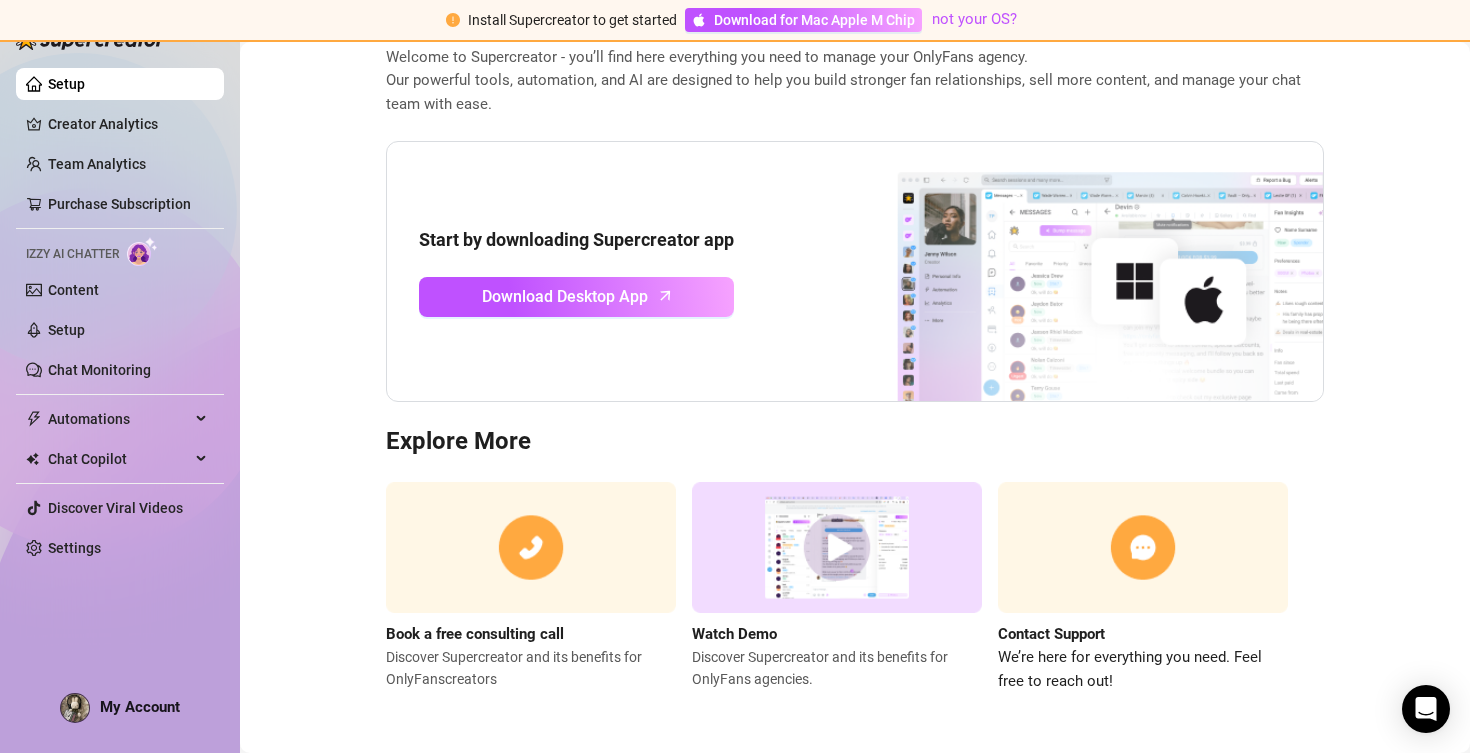 scroll, scrollTop: 0, scrollLeft: 0, axis: both 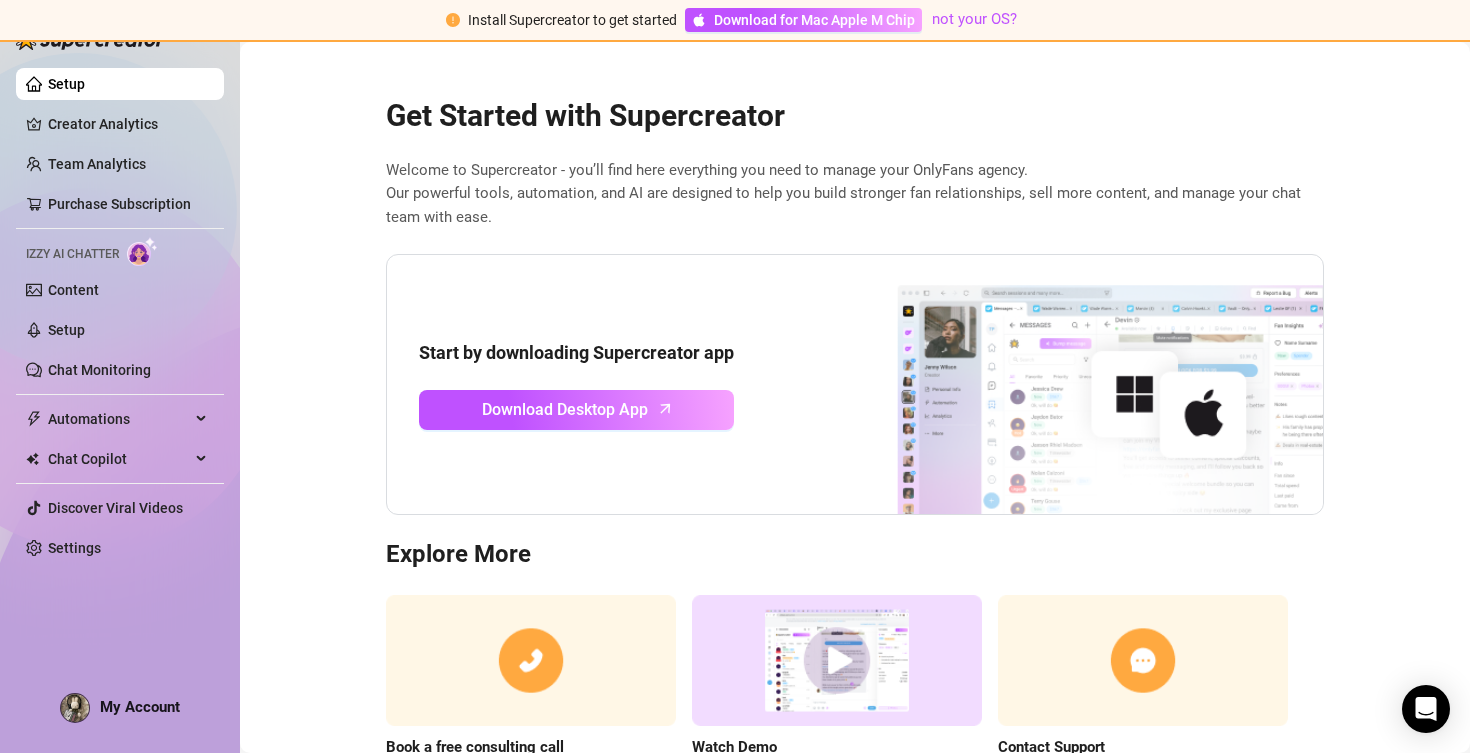 click on "Izzy AI Chatter" at bounding box center [120, 251] 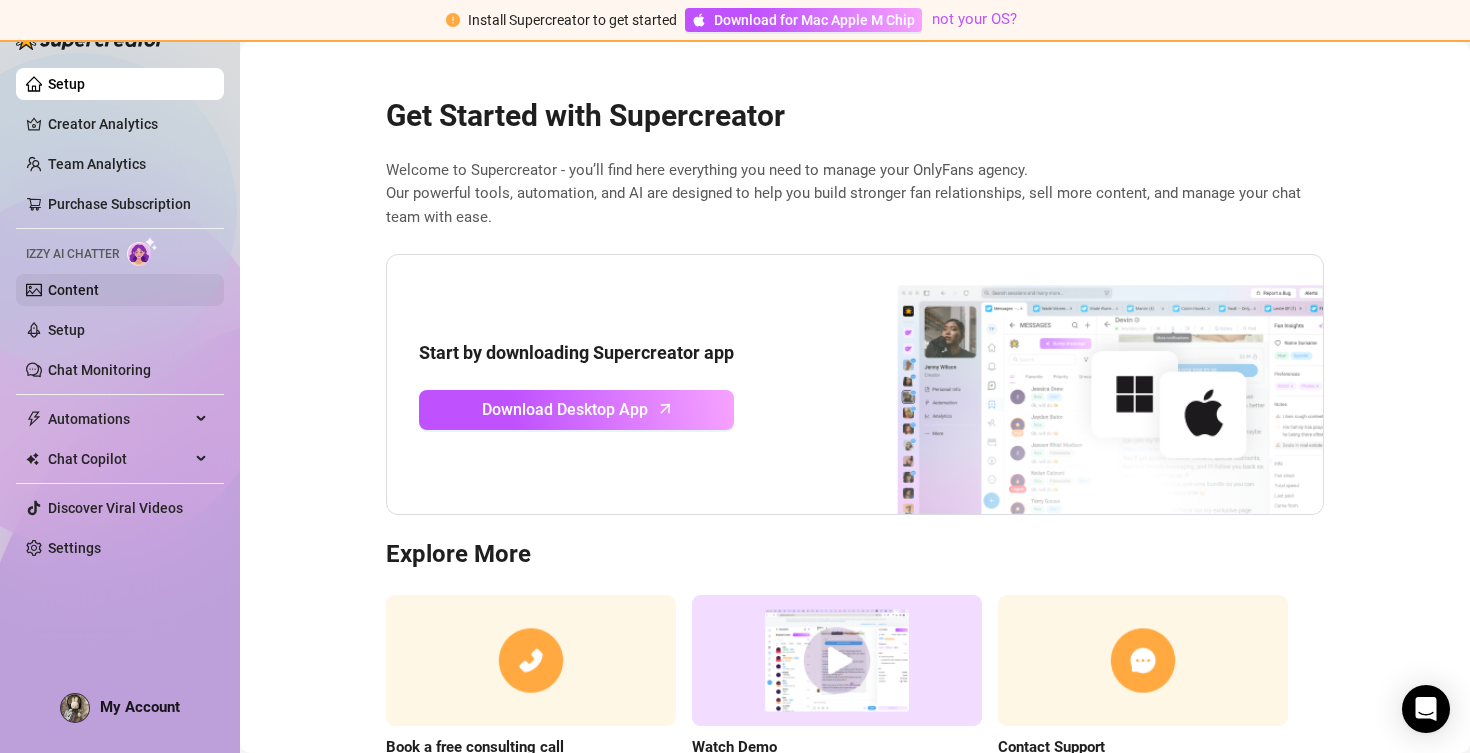 click on "Content" at bounding box center [73, 290] 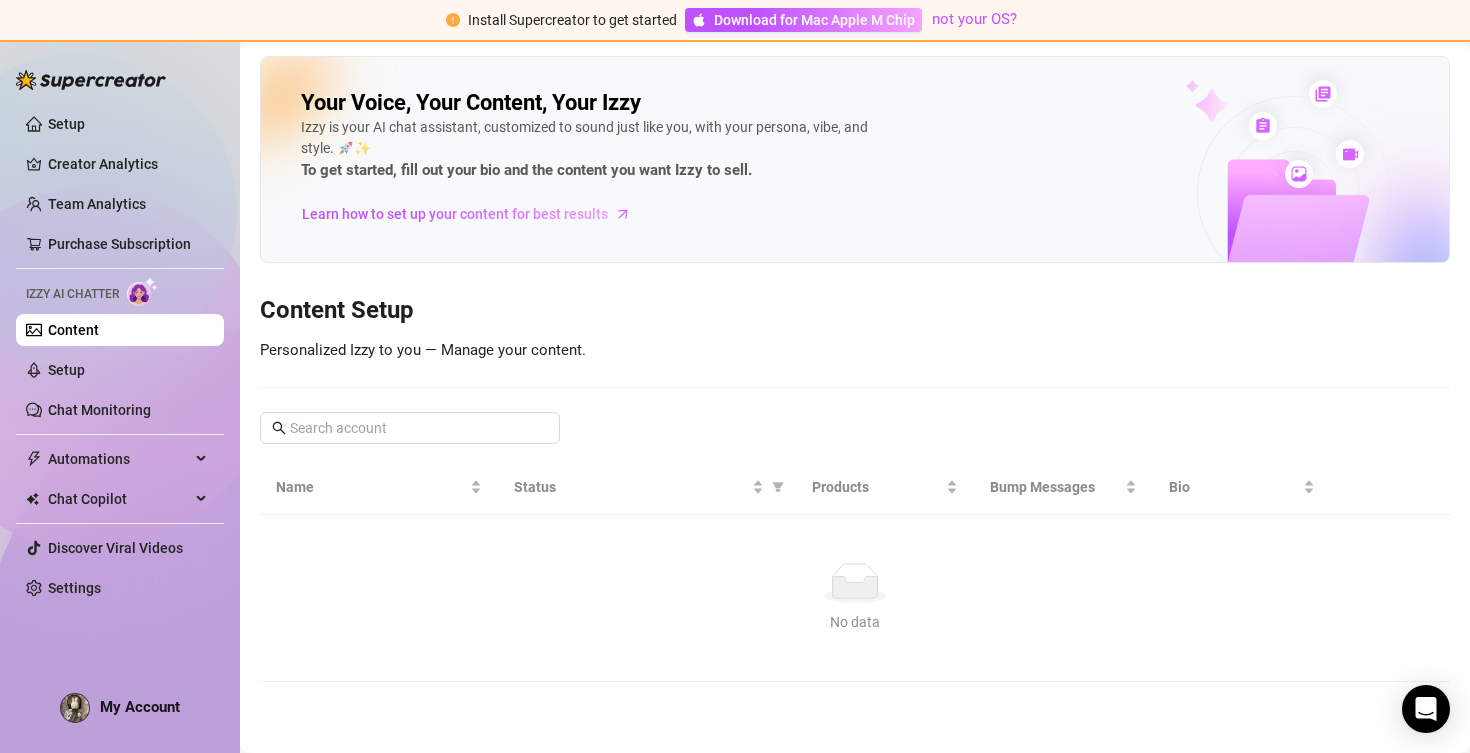 click on "Personalized Izzy to you — Manage your content." at bounding box center [423, 350] 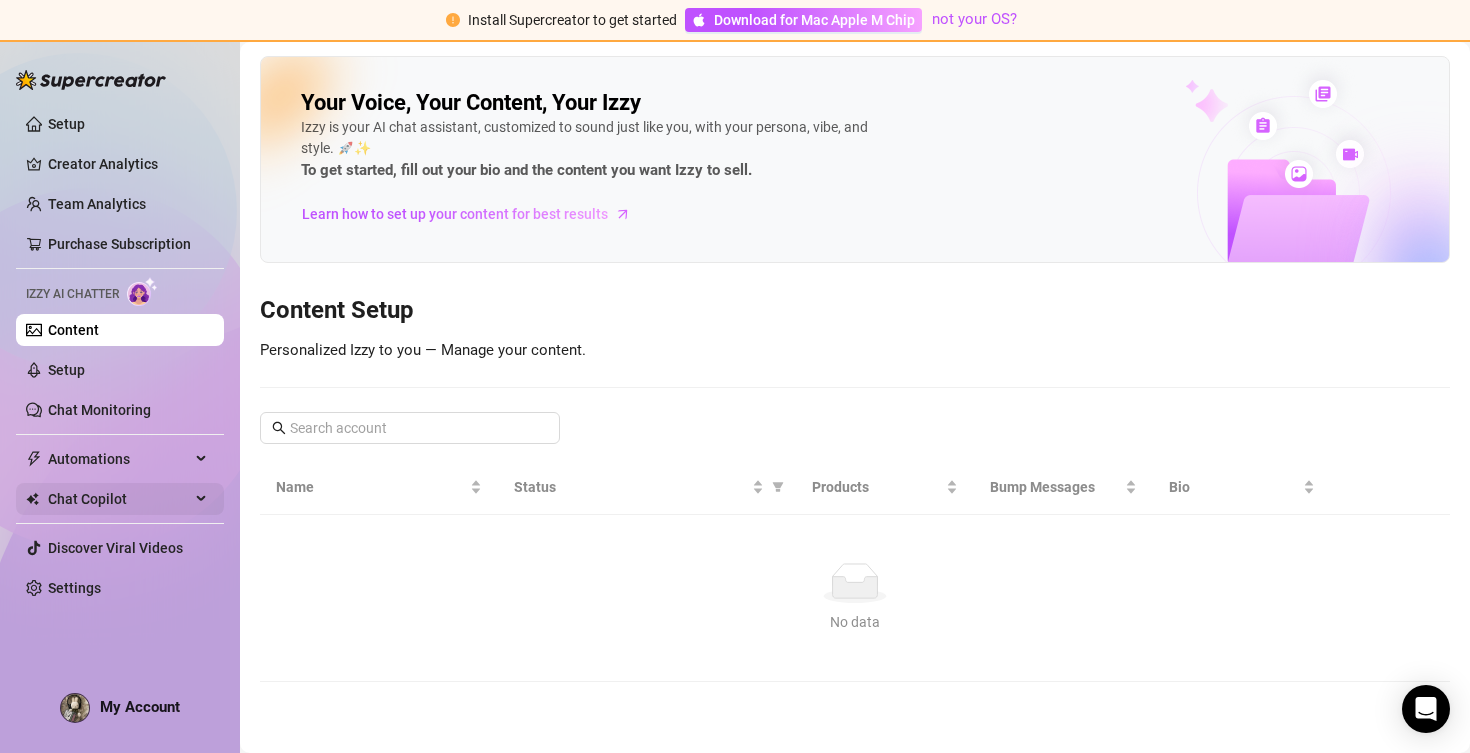 click on "Chat Copilot" at bounding box center (119, 499) 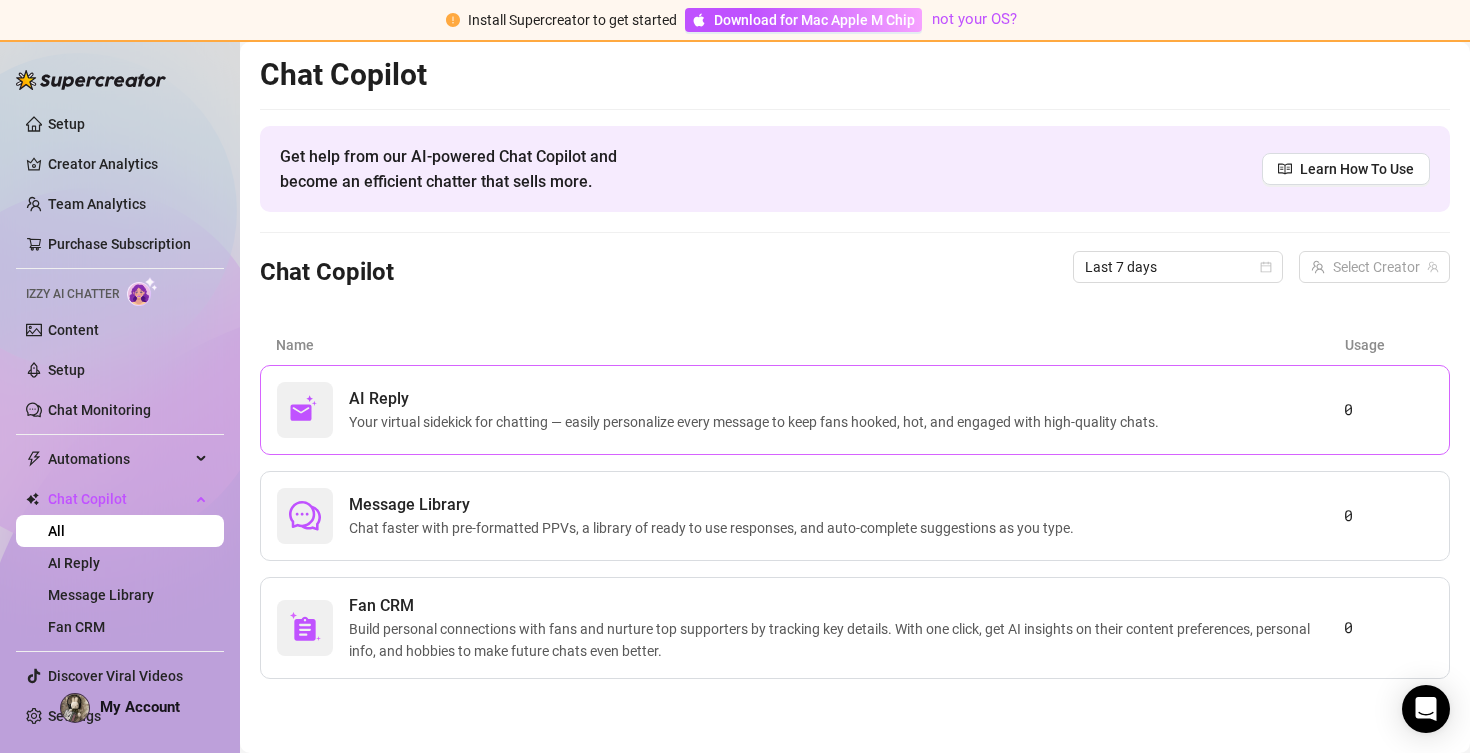 click on "AI Reply" at bounding box center (758, 399) 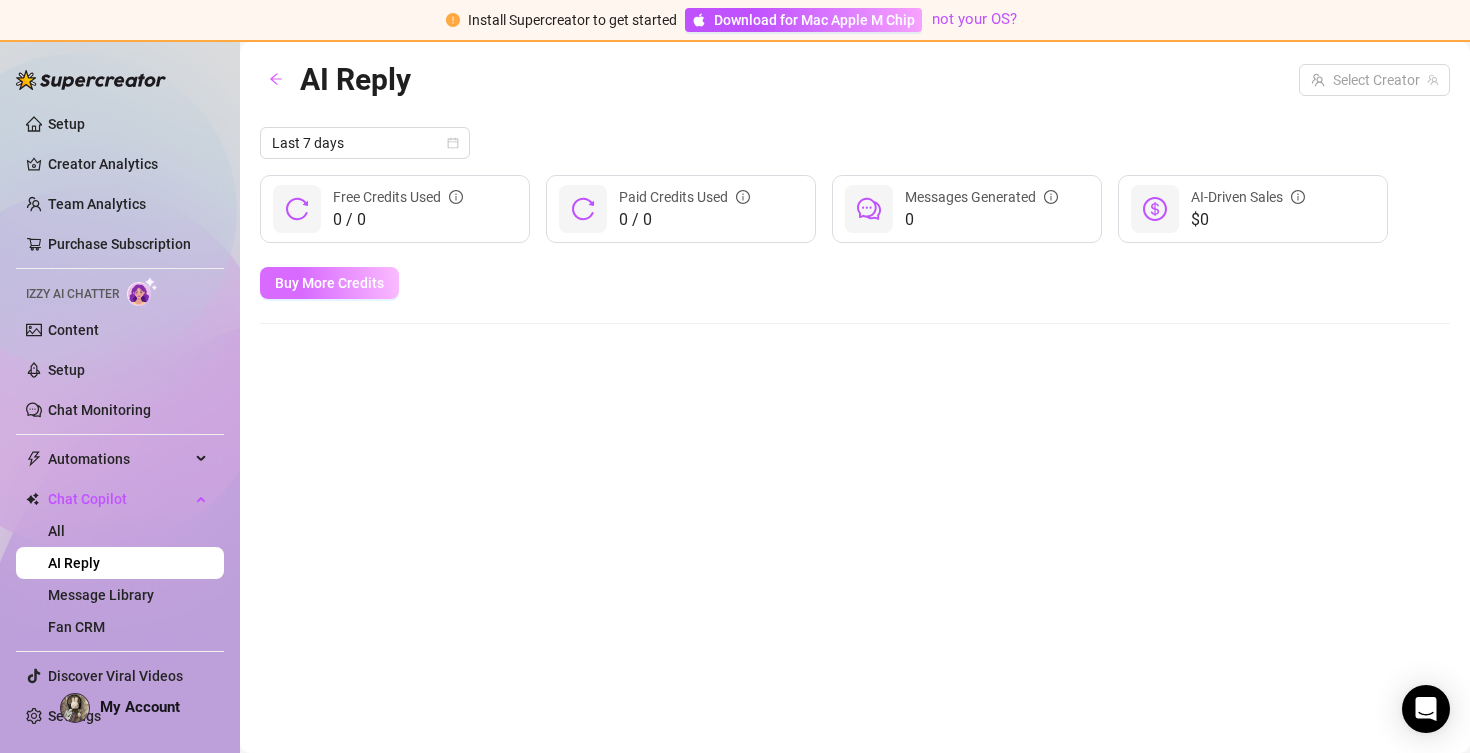 click on "Buy More Credits" at bounding box center (329, 283) 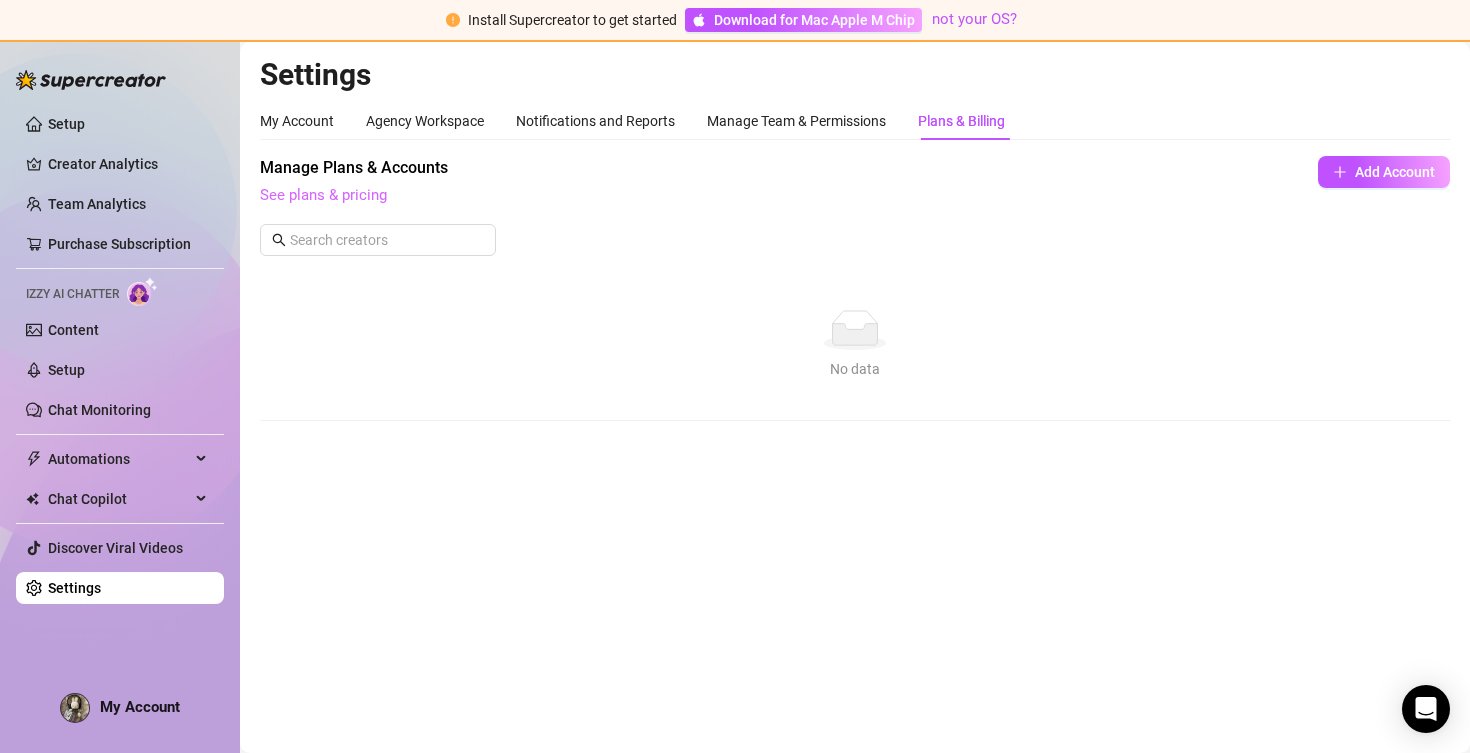 click on "See plans & pricing" at bounding box center [323, 195] 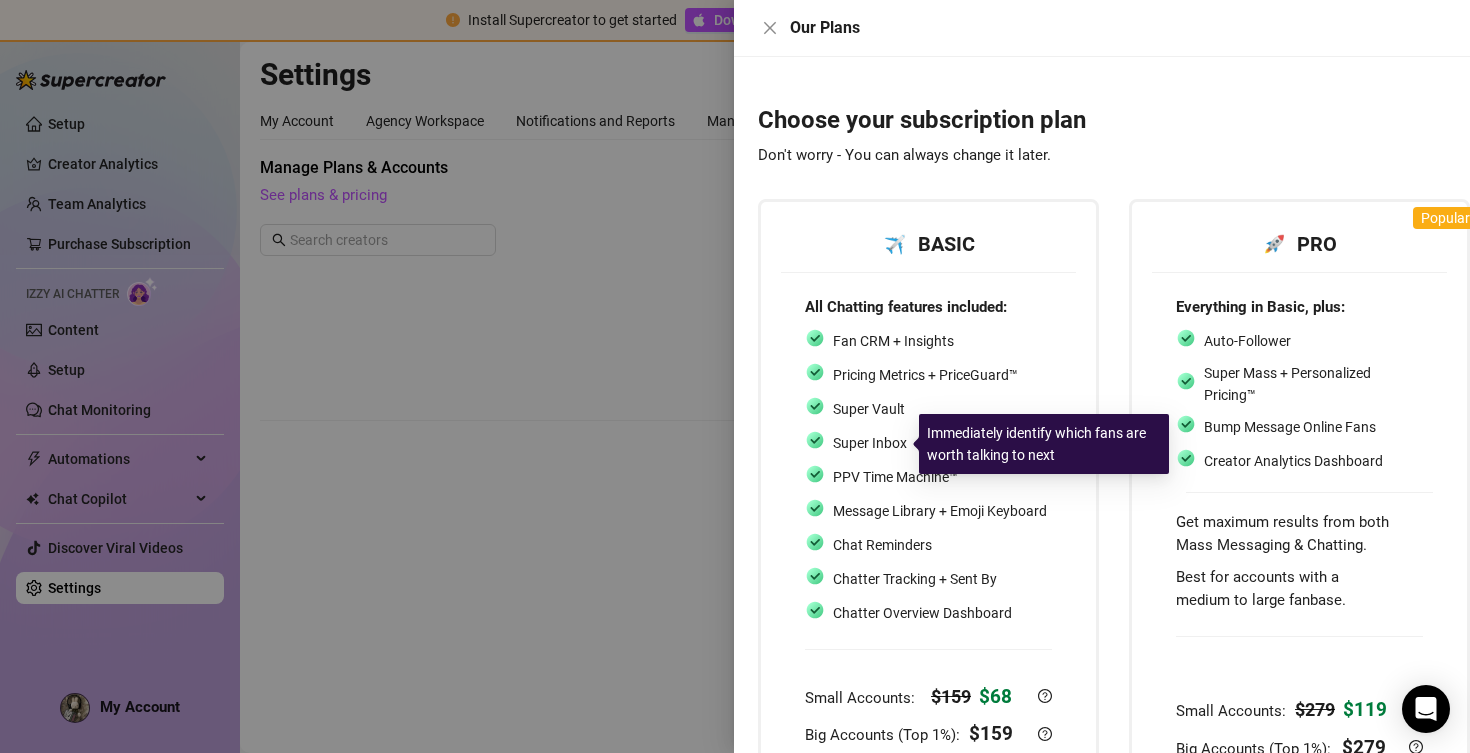 scroll, scrollTop: 115, scrollLeft: 0, axis: vertical 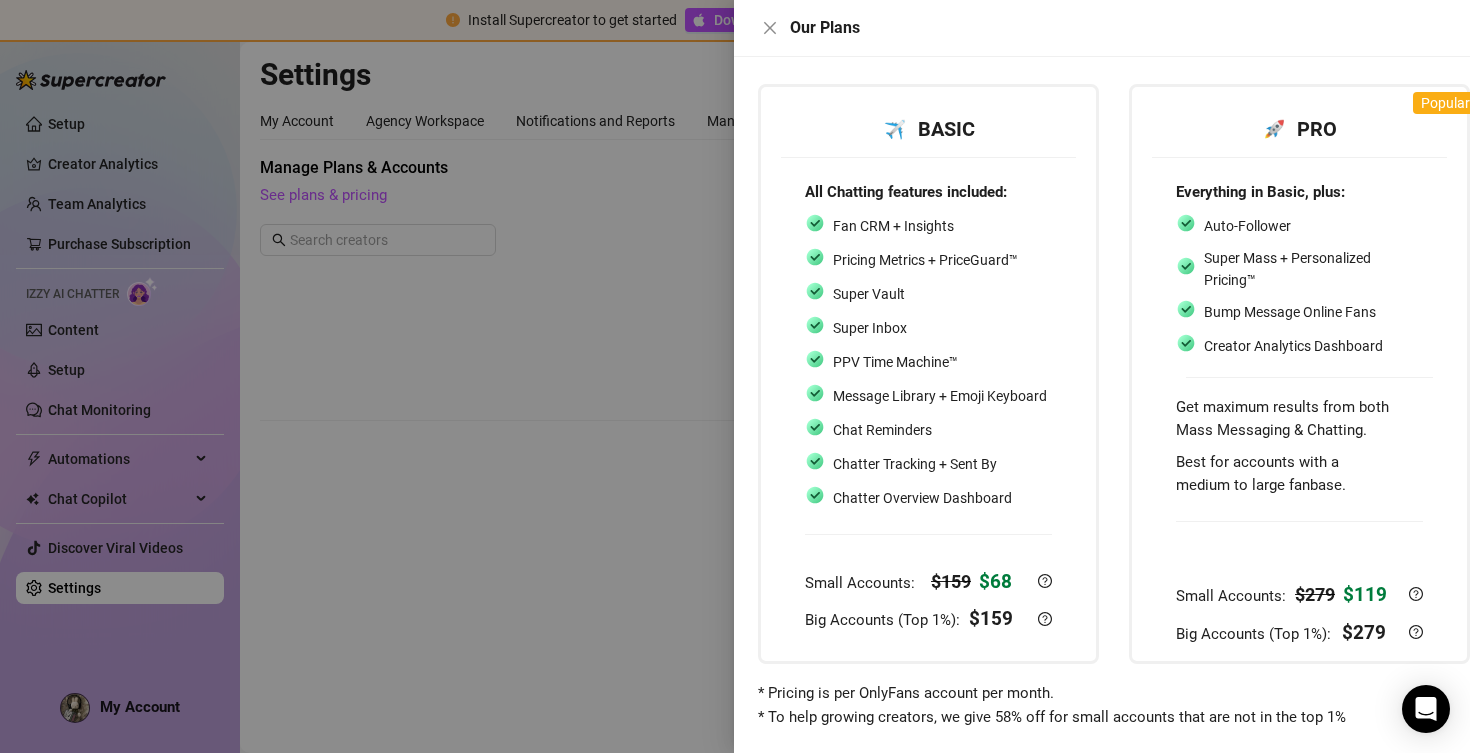click at bounding box center [735, 376] 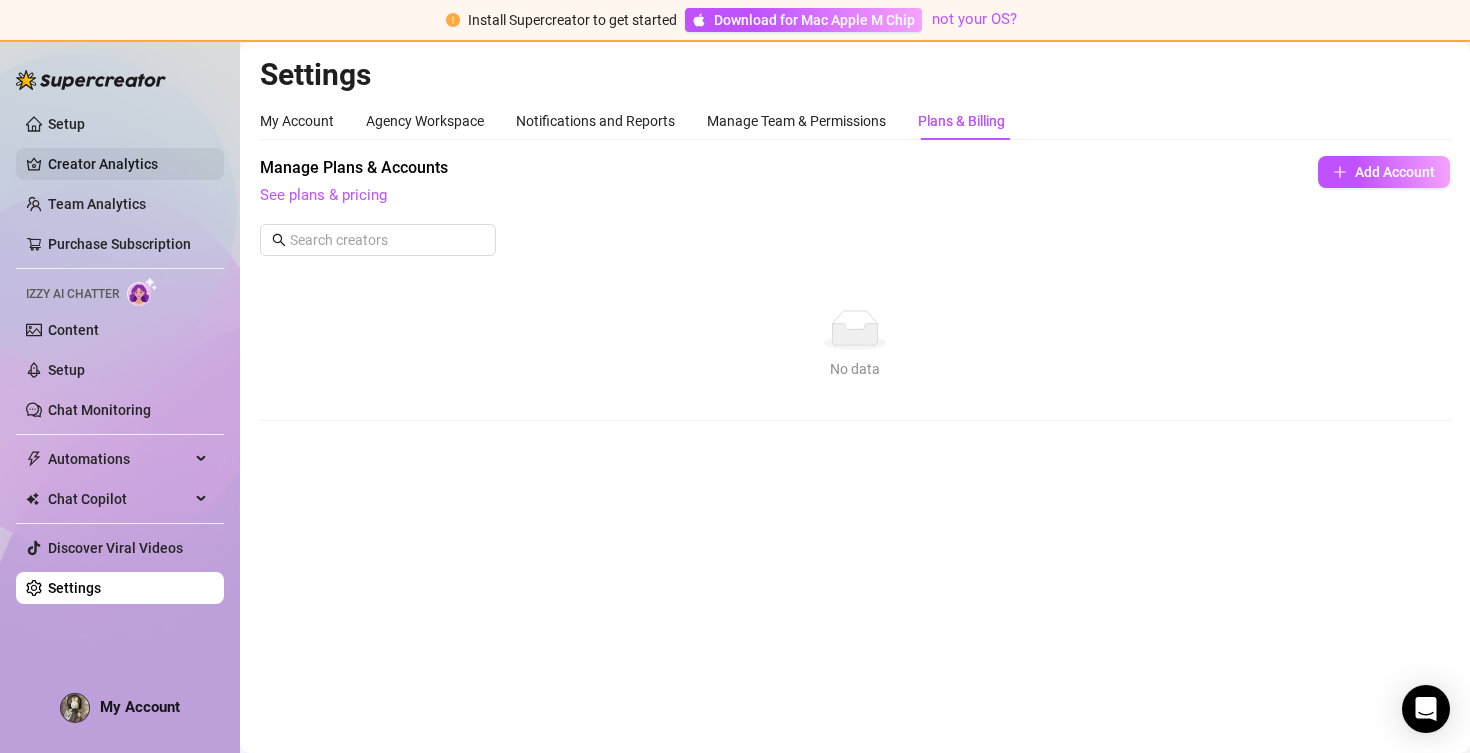 click on "Creator Analytics" at bounding box center [128, 164] 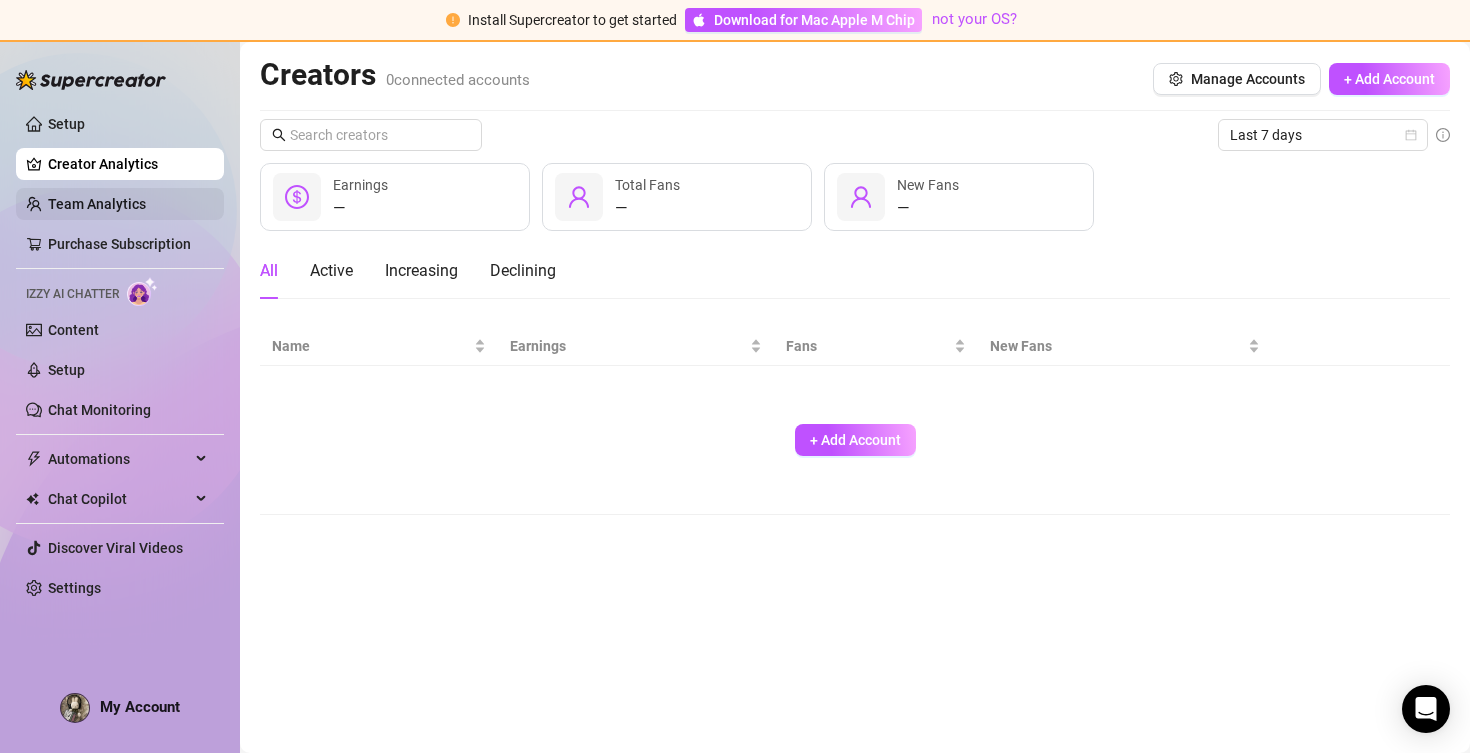 click on "Team Analytics" at bounding box center (97, 204) 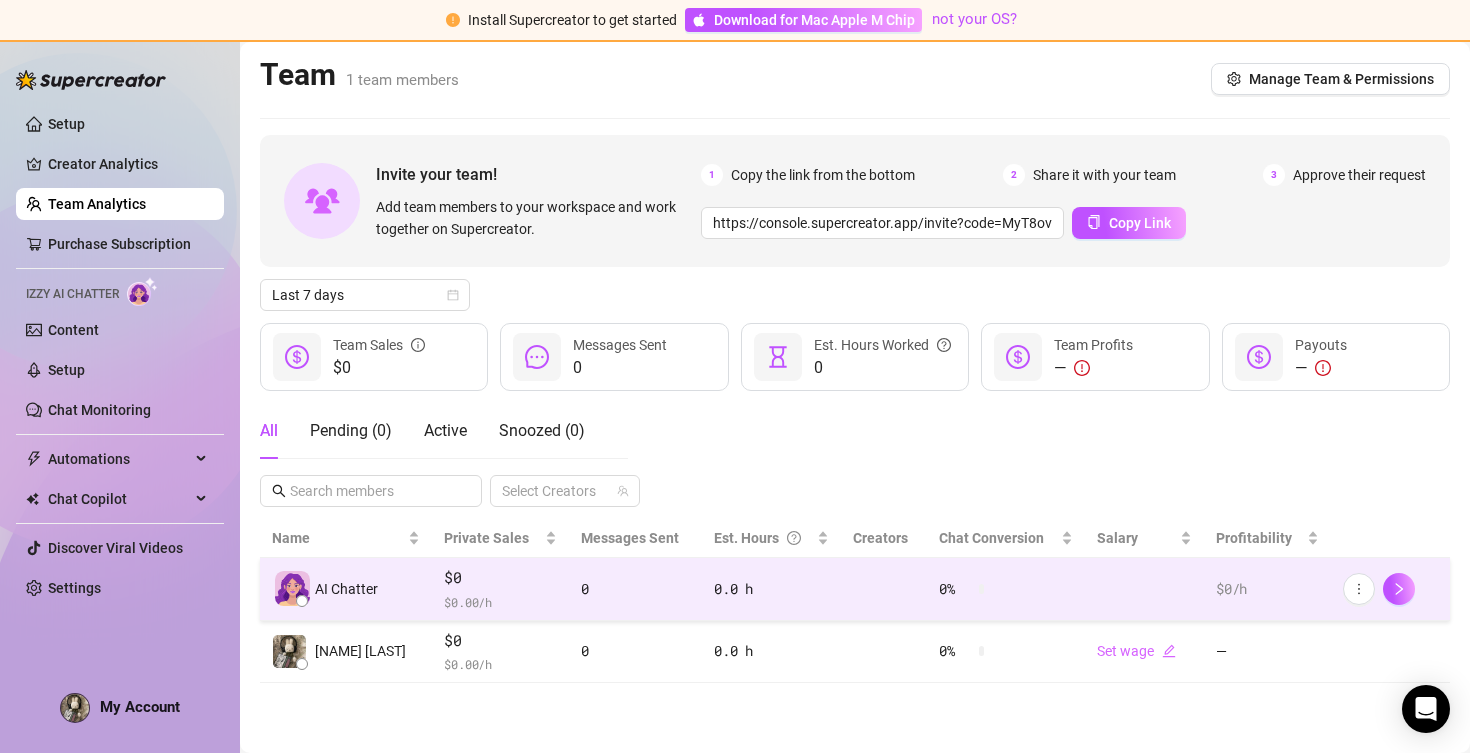 click on "$0 $ 0.00 /h" at bounding box center [500, 589] 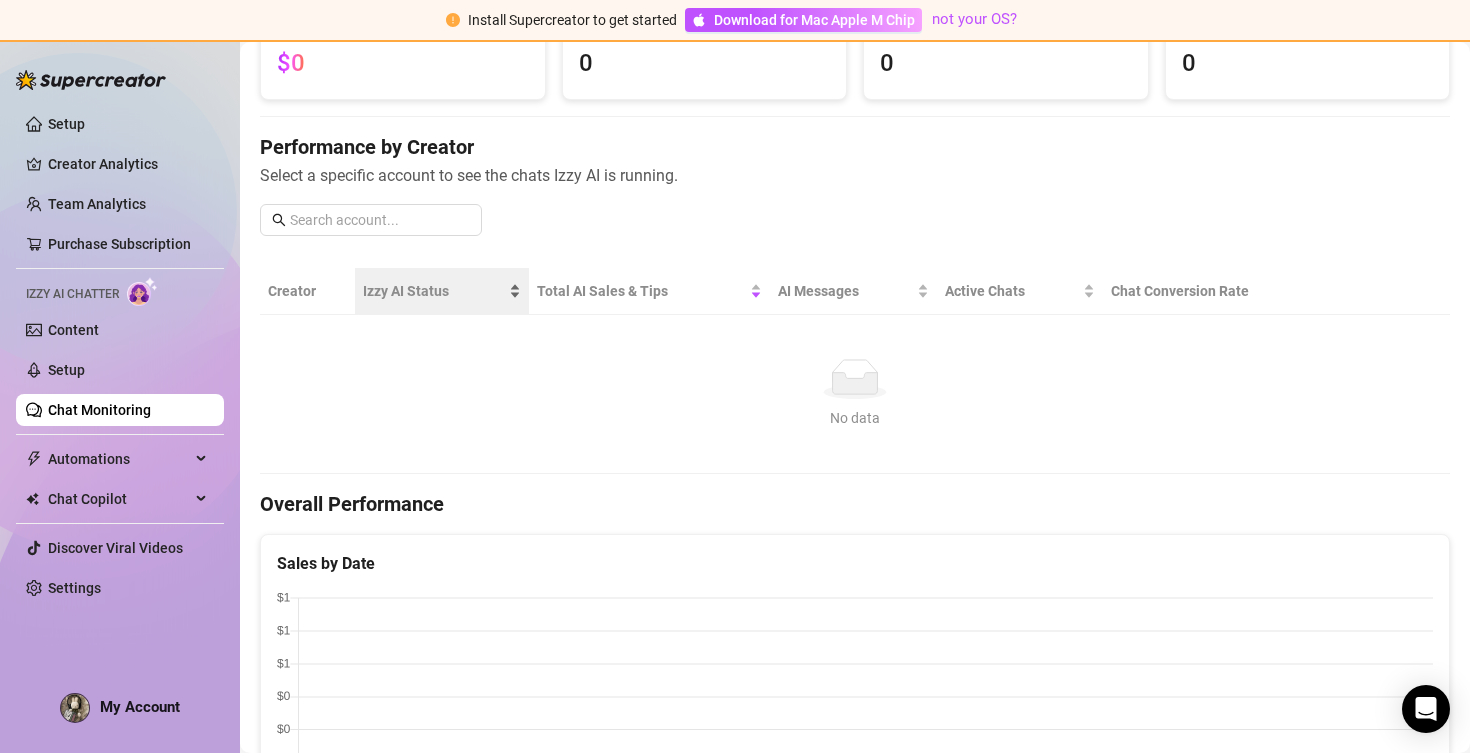 scroll, scrollTop: 0, scrollLeft: 0, axis: both 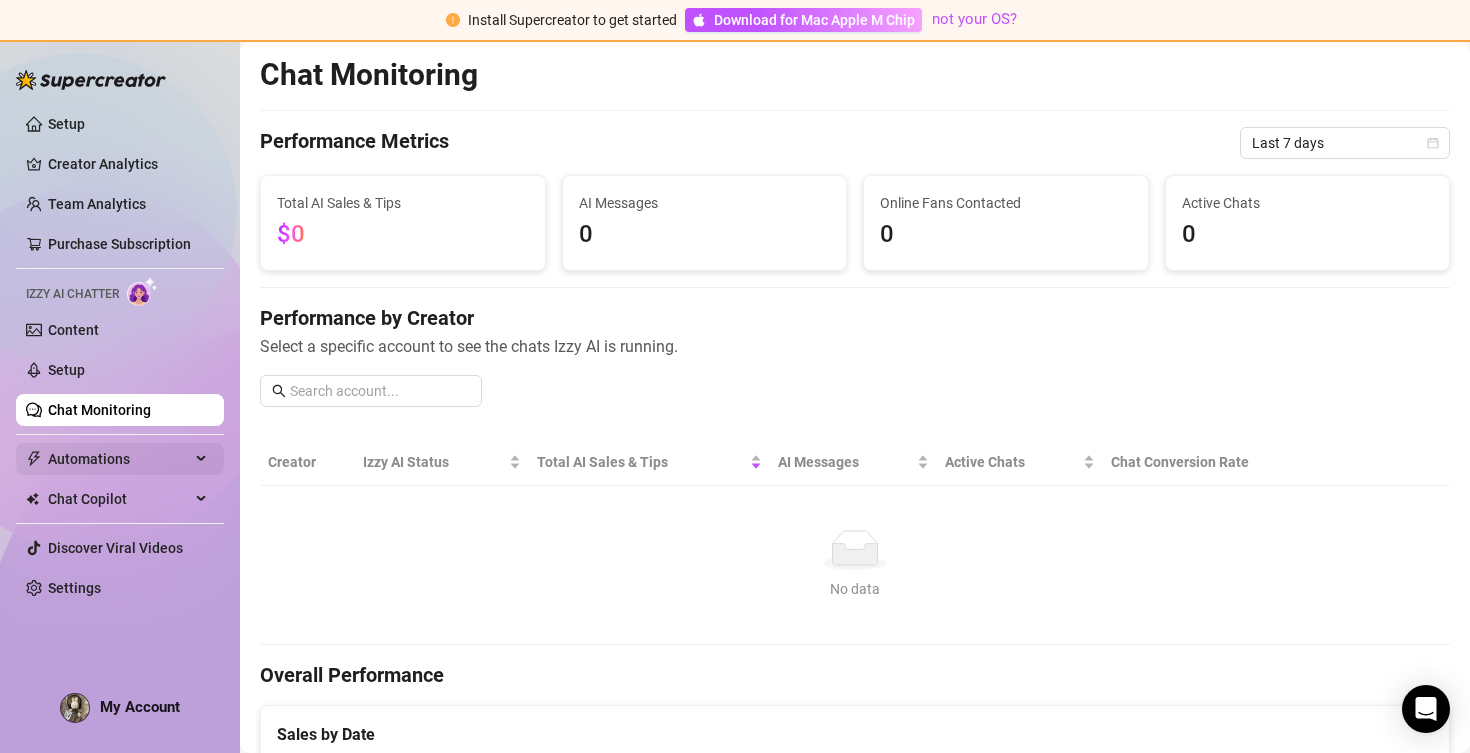 click on "Automations" at bounding box center [119, 459] 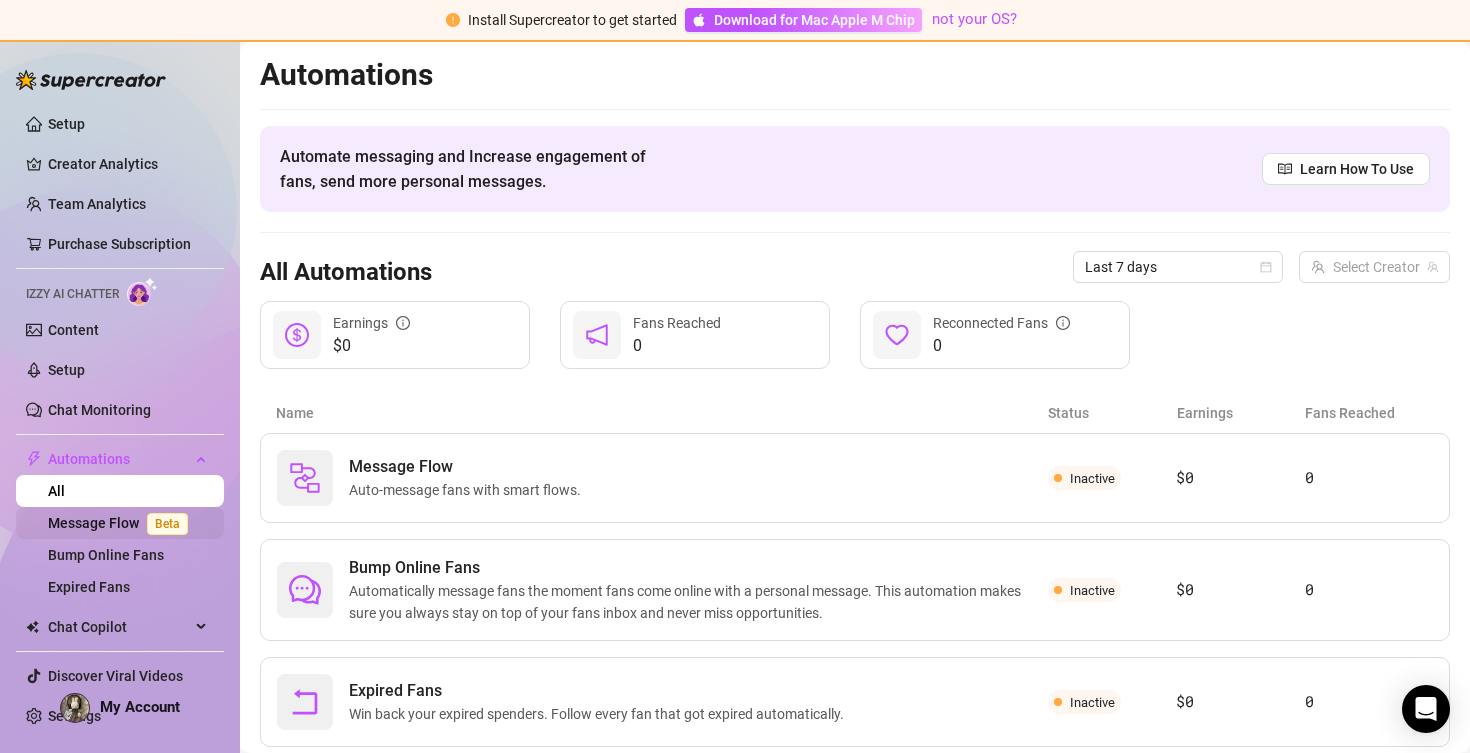 click on "Message Flow Beta" at bounding box center (122, 523) 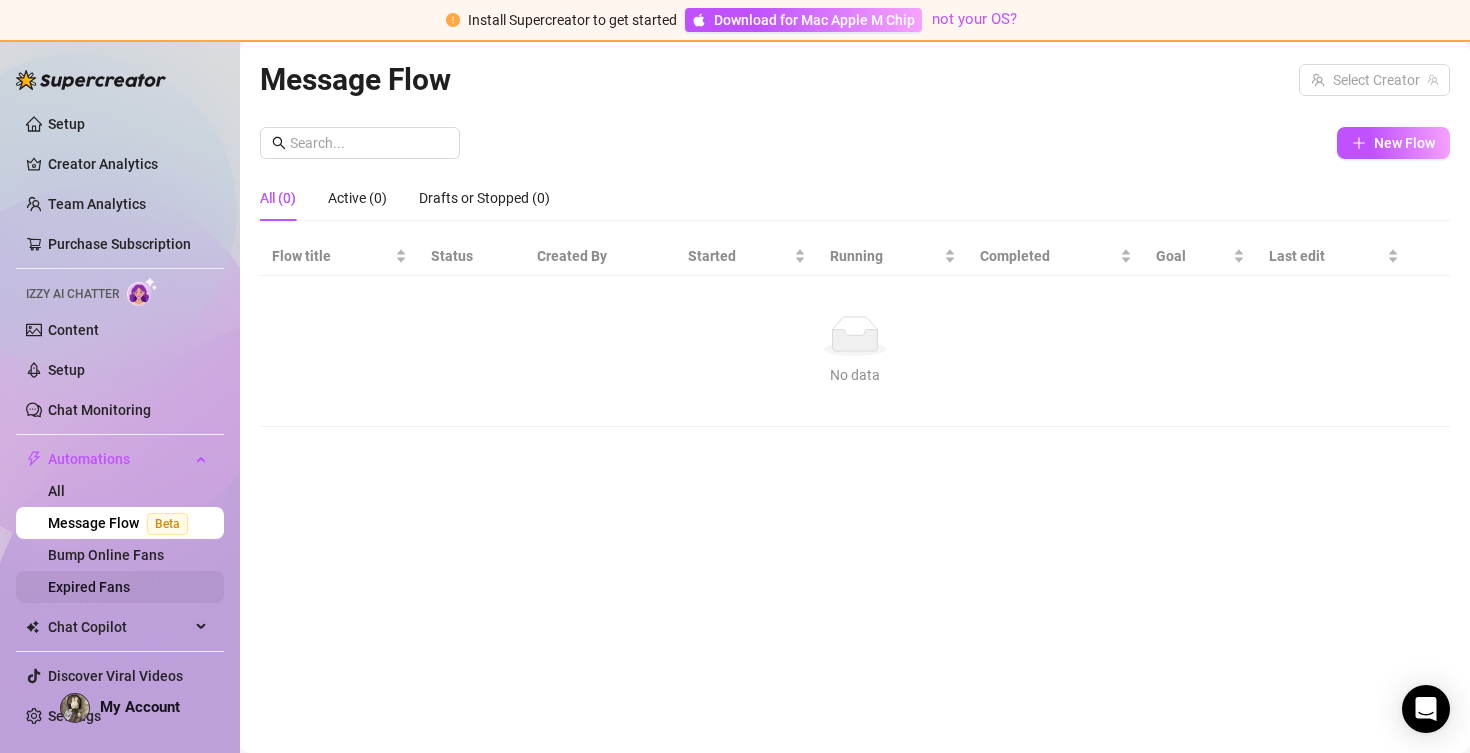 click on "Expired Fans" at bounding box center (89, 587) 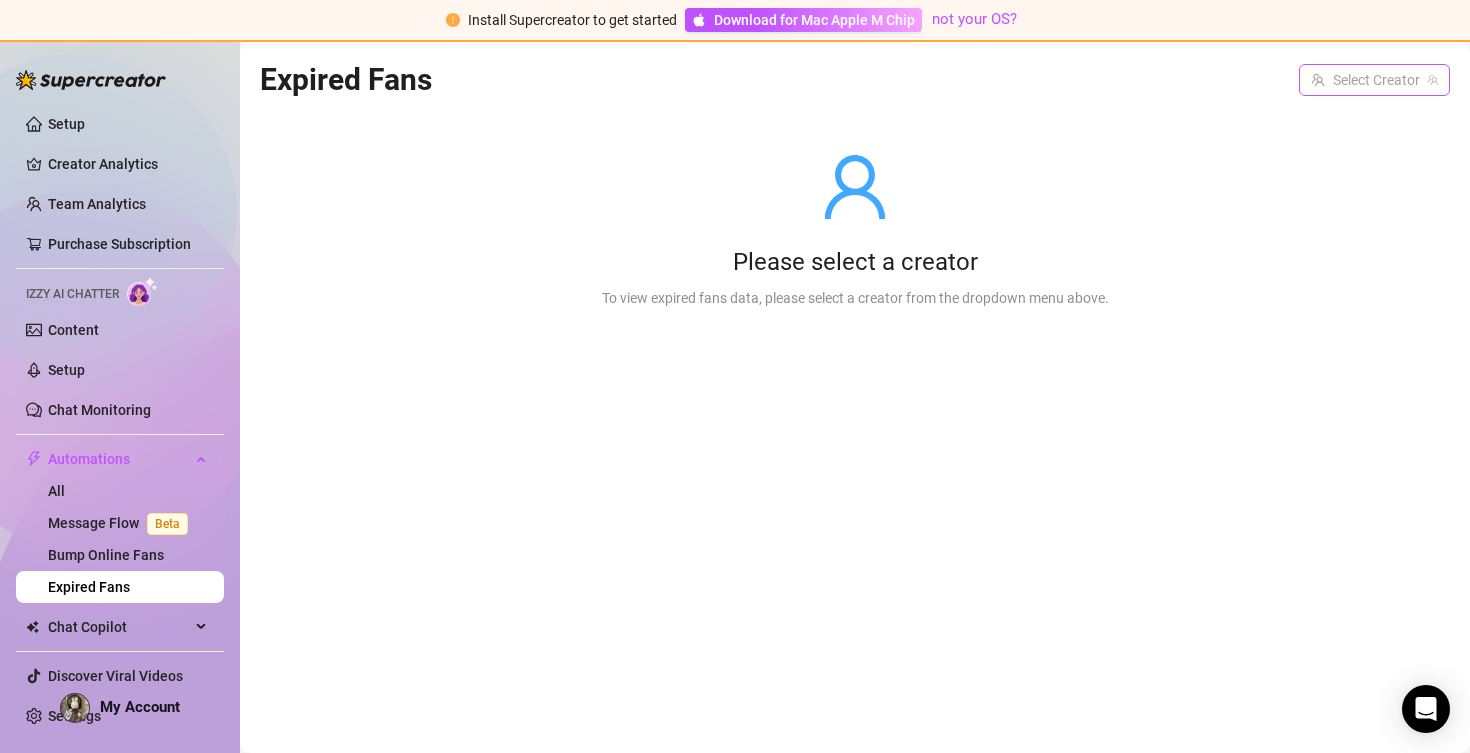 click at bounding box center [1365, 80] 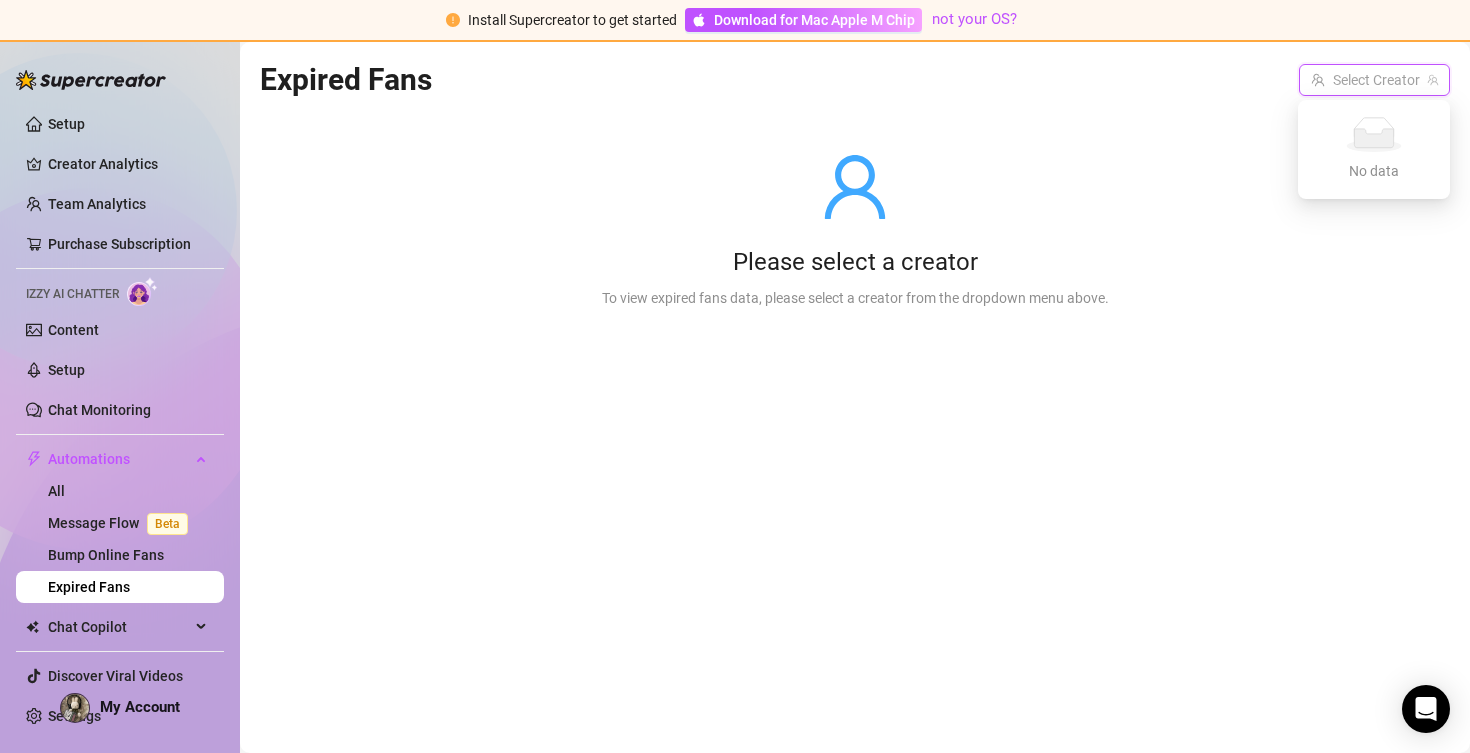 click at bounding box center (855, 187) 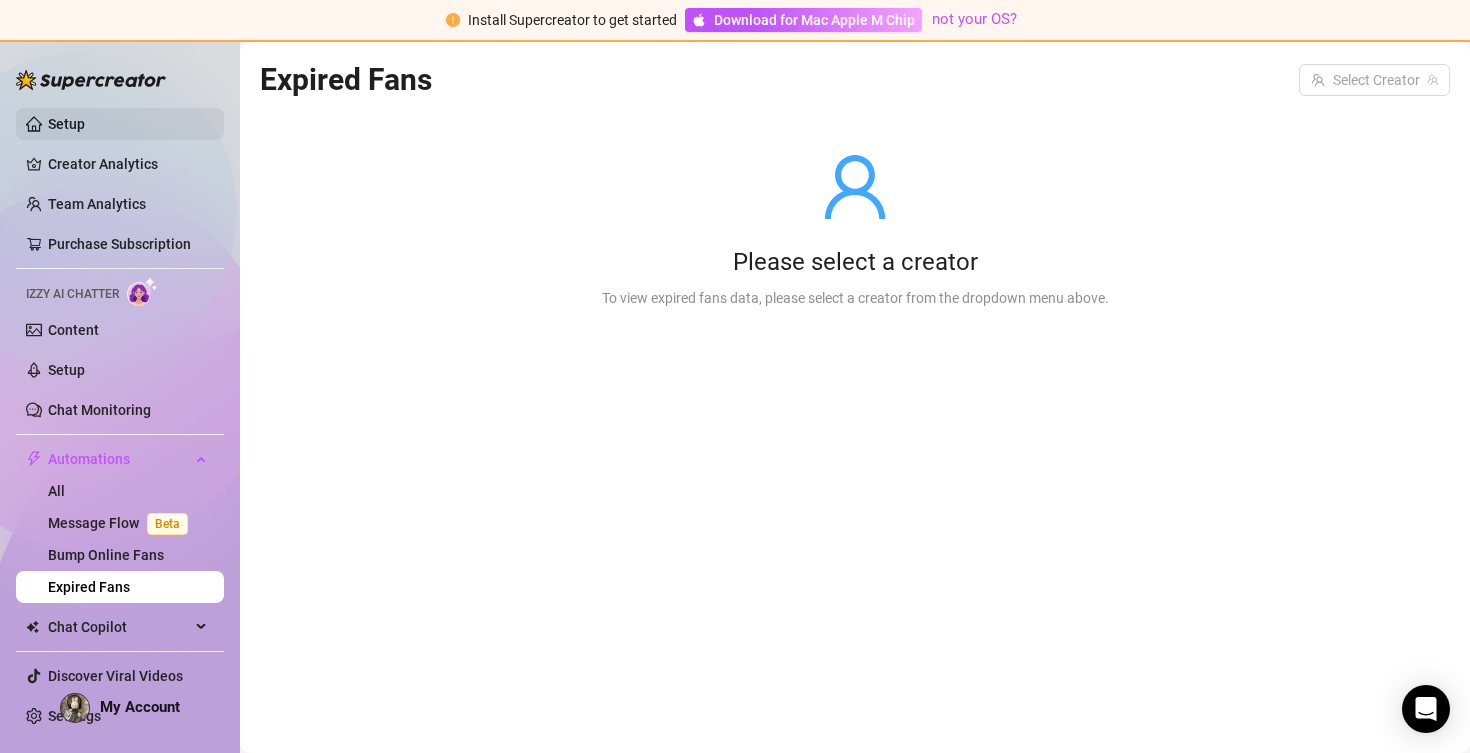 click on "Setup" at bounding box center (66, 124) 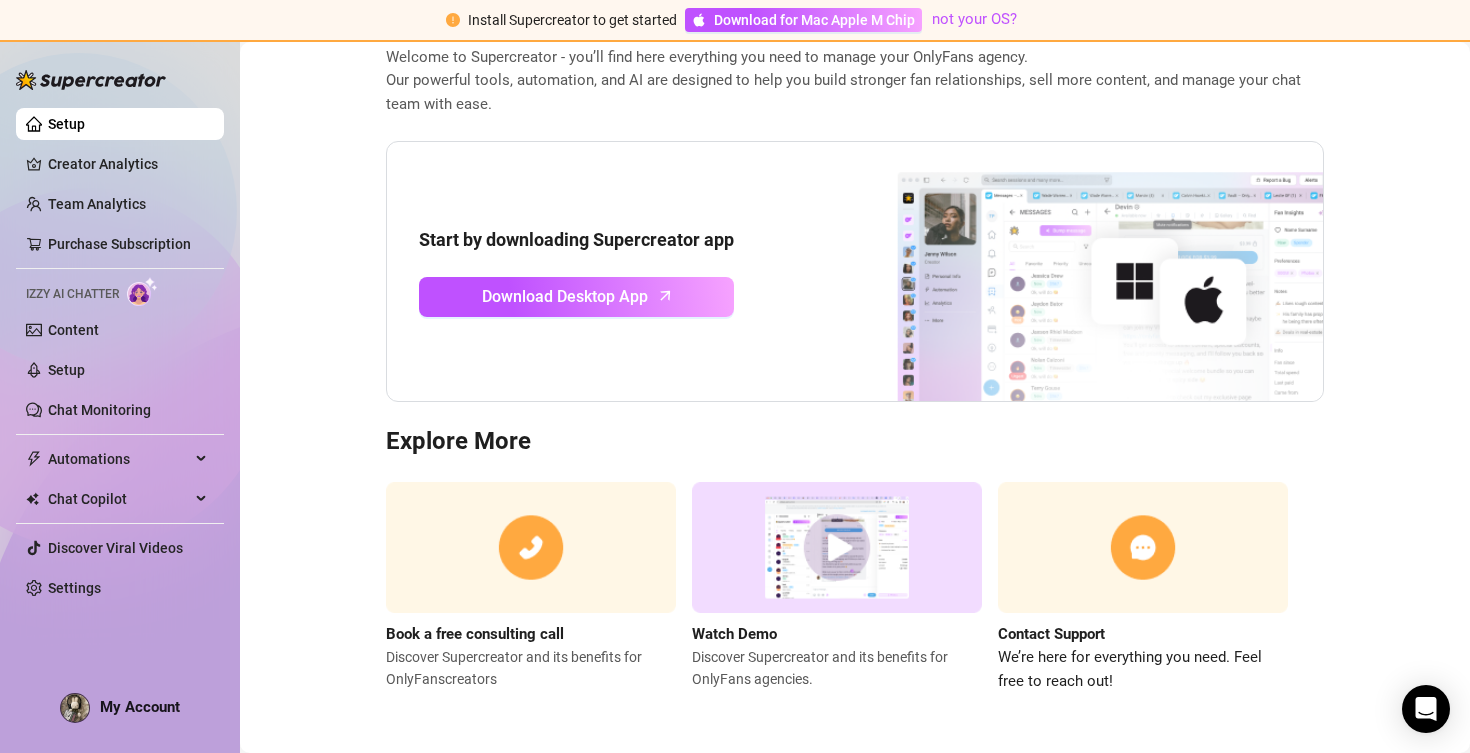 scroll, scrollTop: 0, scrollLeft: 0, axis: both 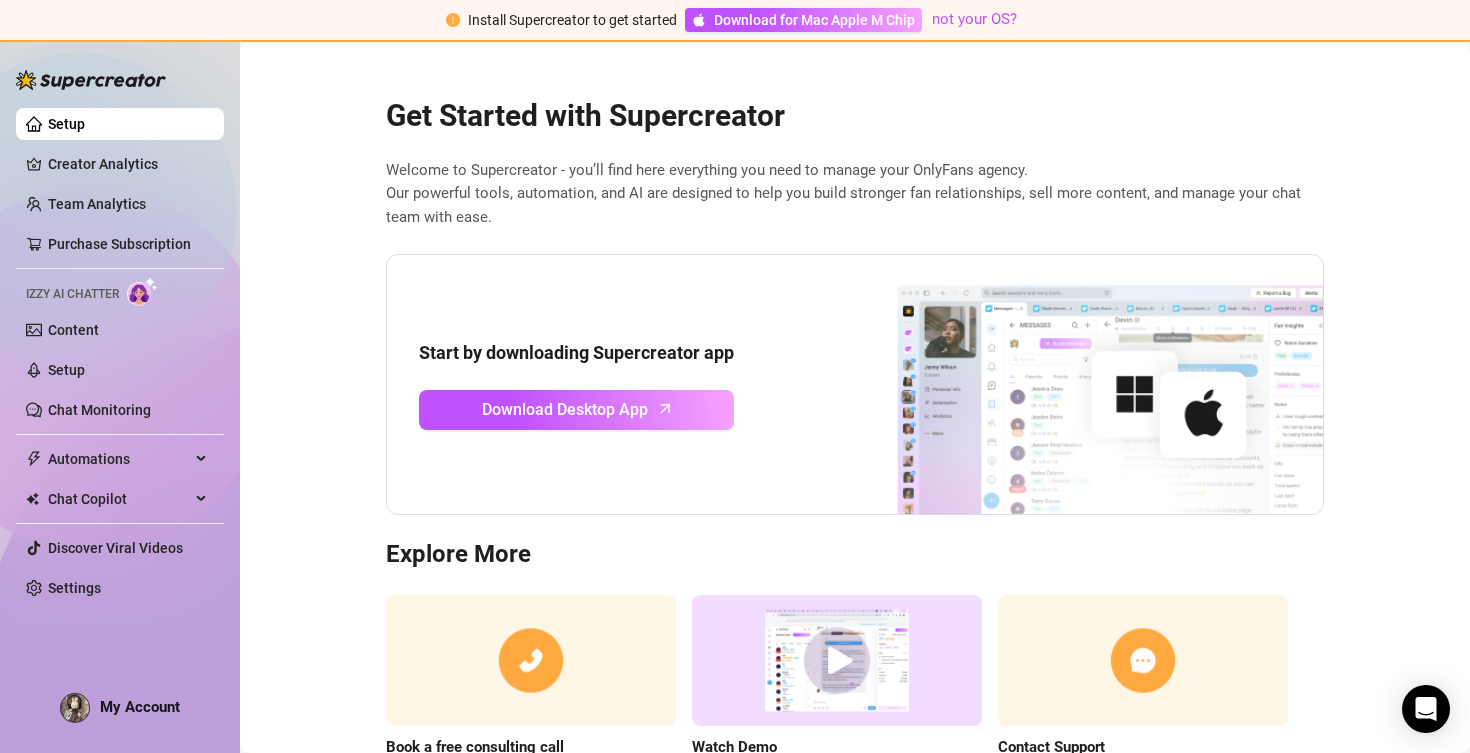 click at bounding box center (142, 291) 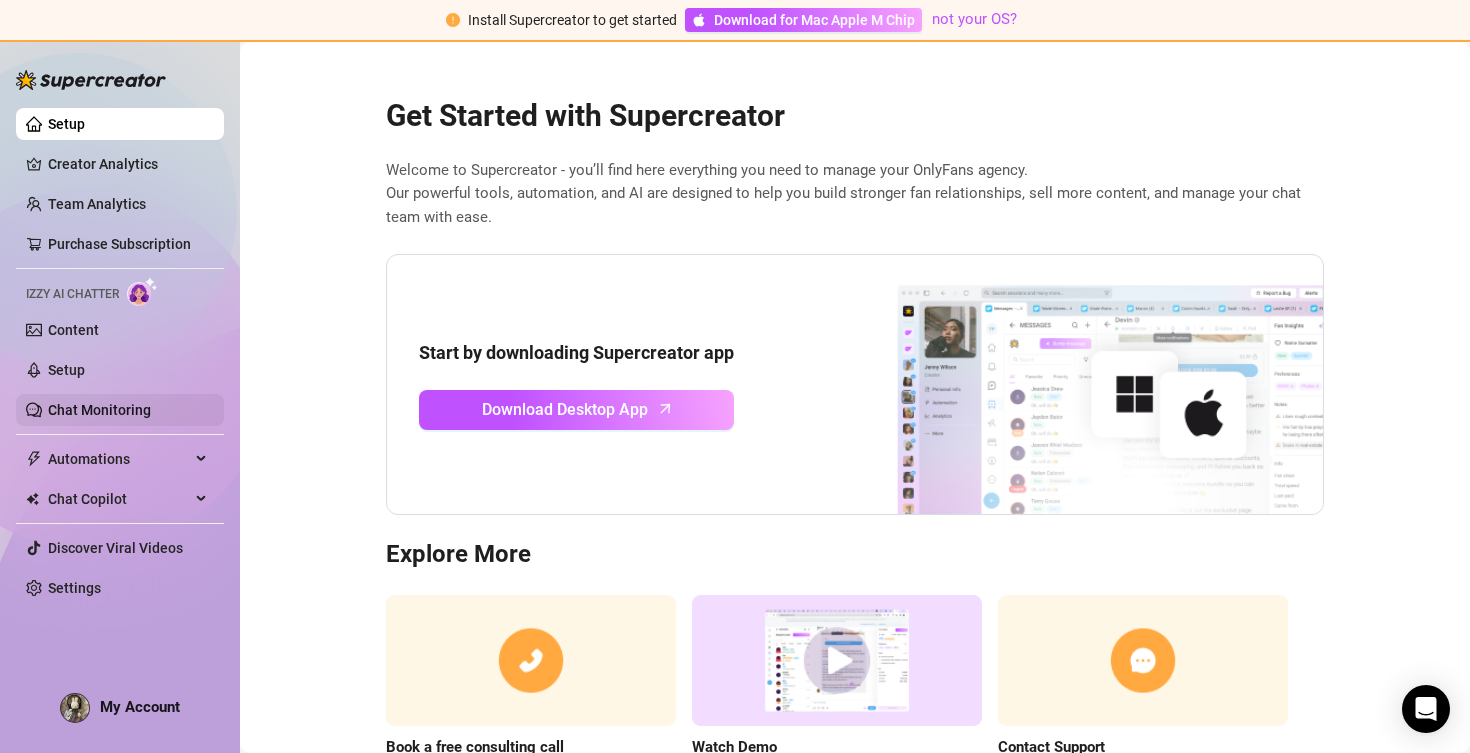 click on "Chat Monitoring" at bounding box center (99, 410) 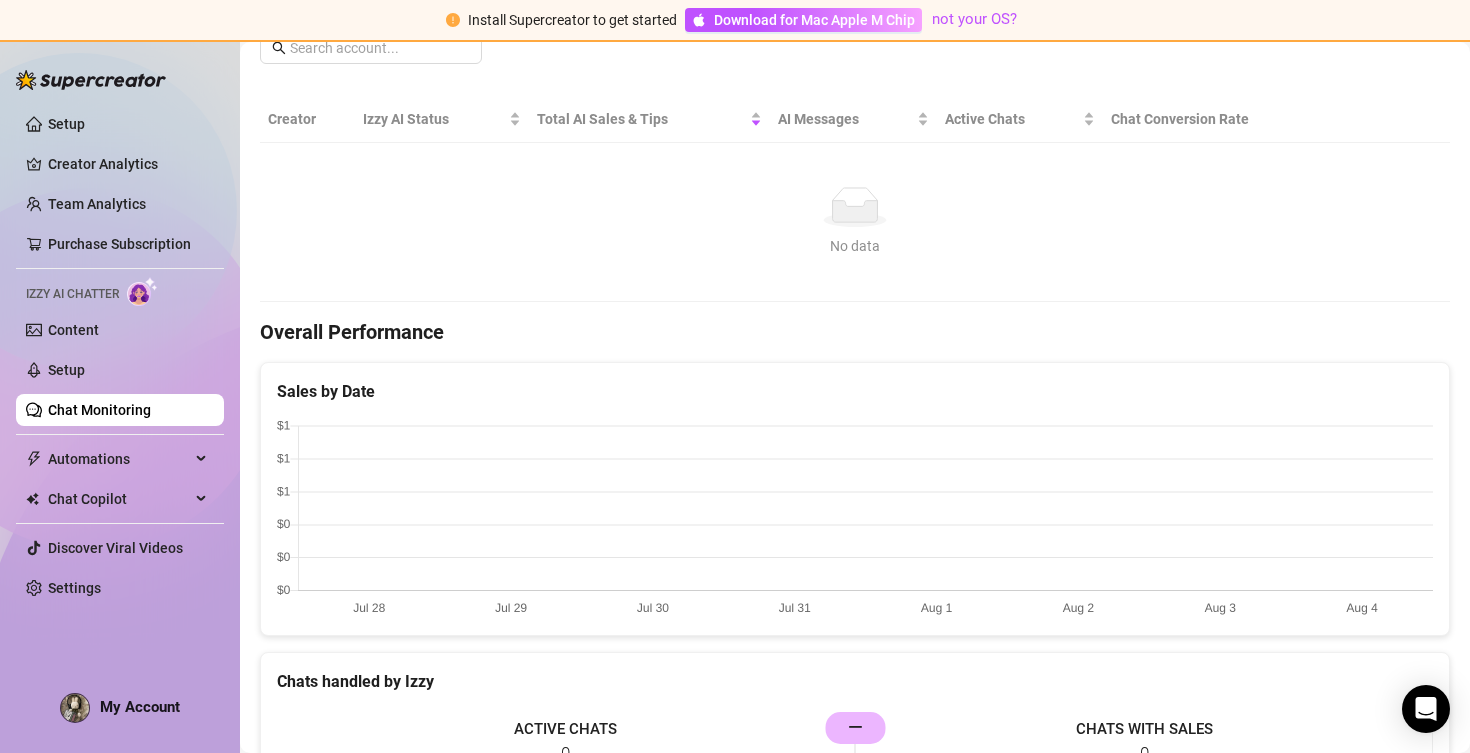 scroll, scrollTop: 0, scrollLeft: 0, axis: both 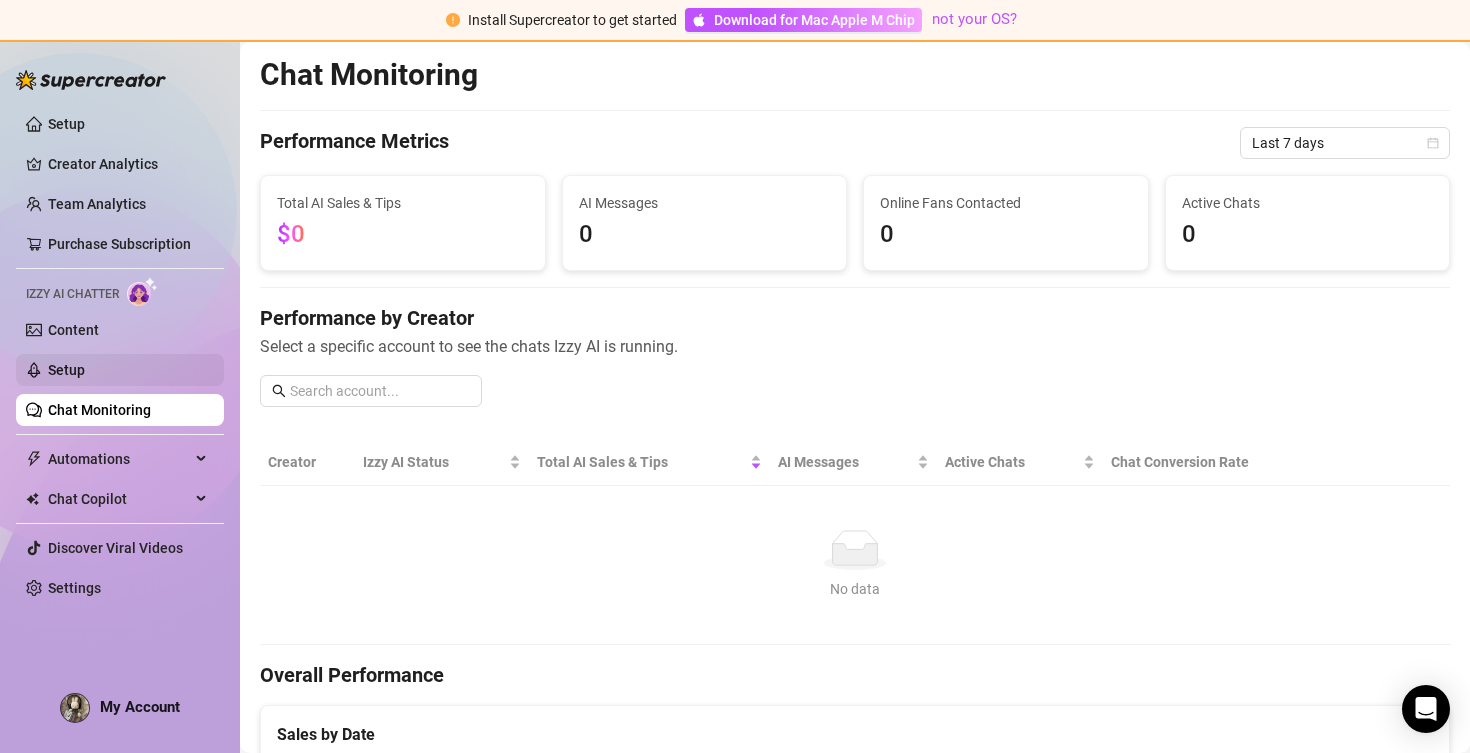 click on "Setup" at bounding box center (66, 370) 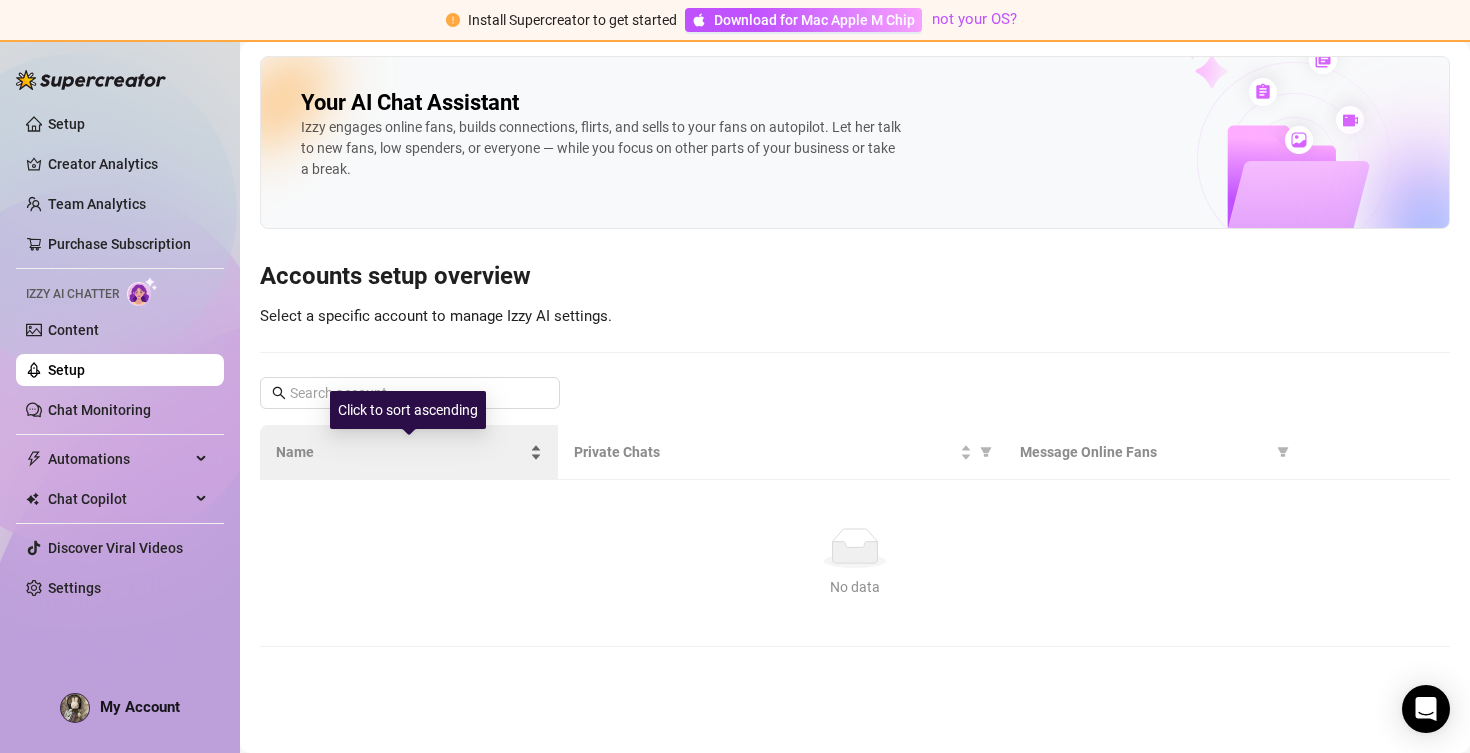 click on "Name" at bounding box center (409, 452) 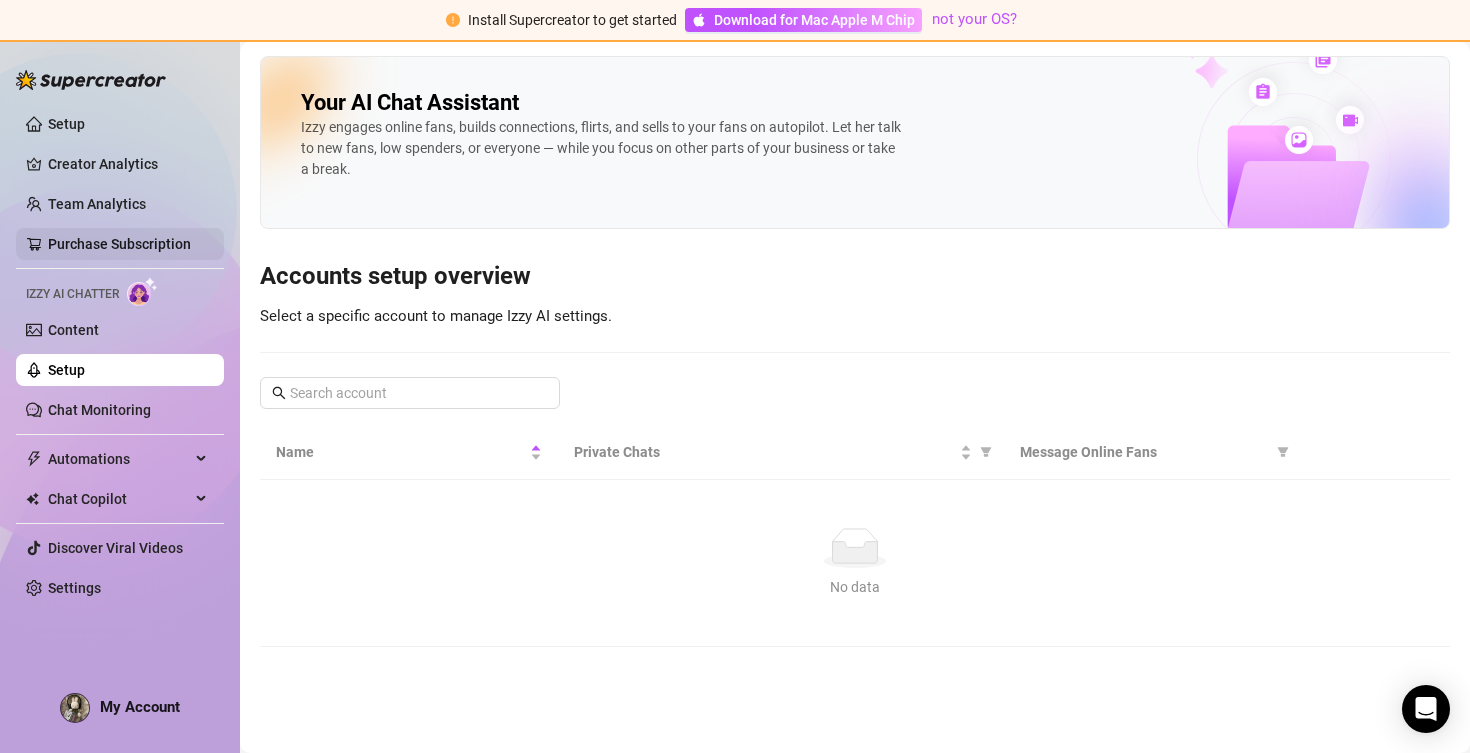 click on "Purchase Subscription" at bounding box center (119, 244) 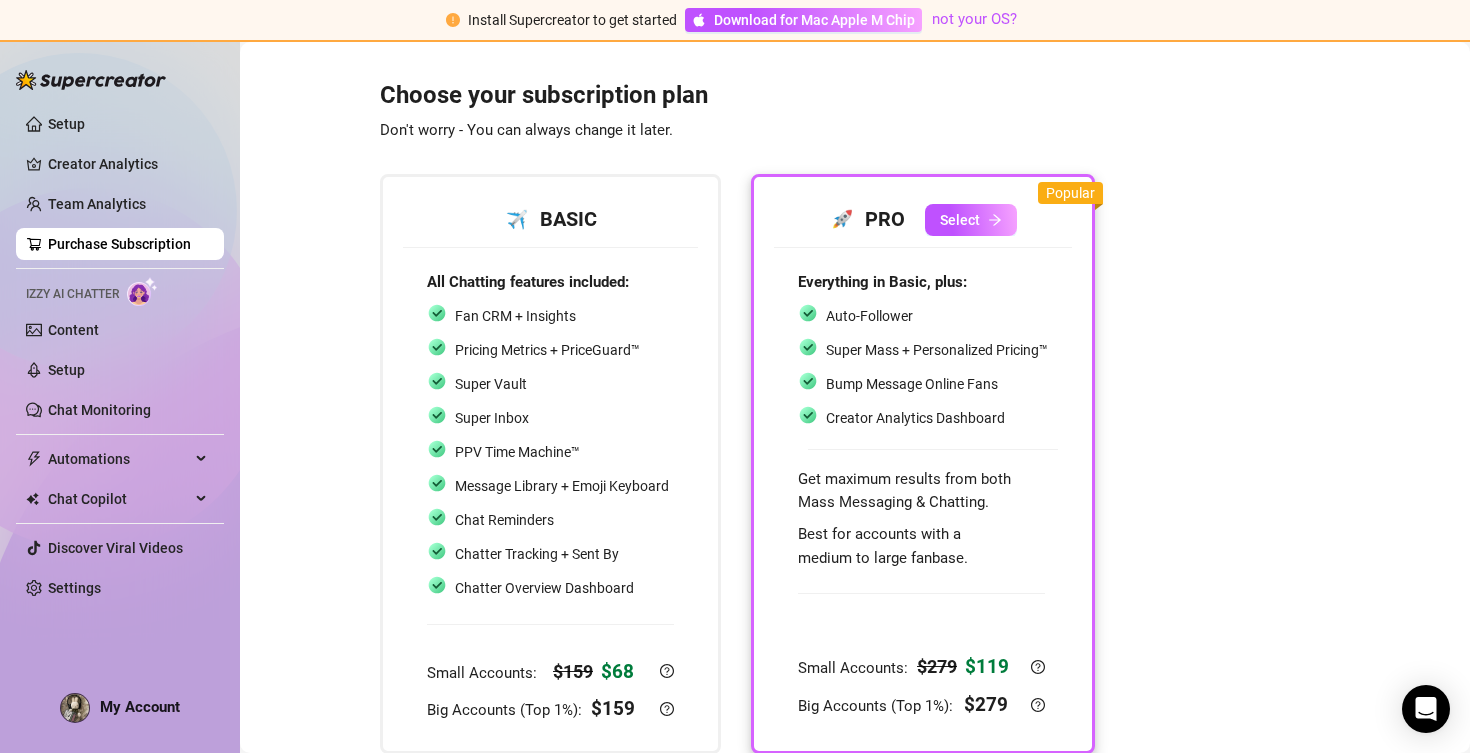 click on "My Account" at bounding box center (140, 707) 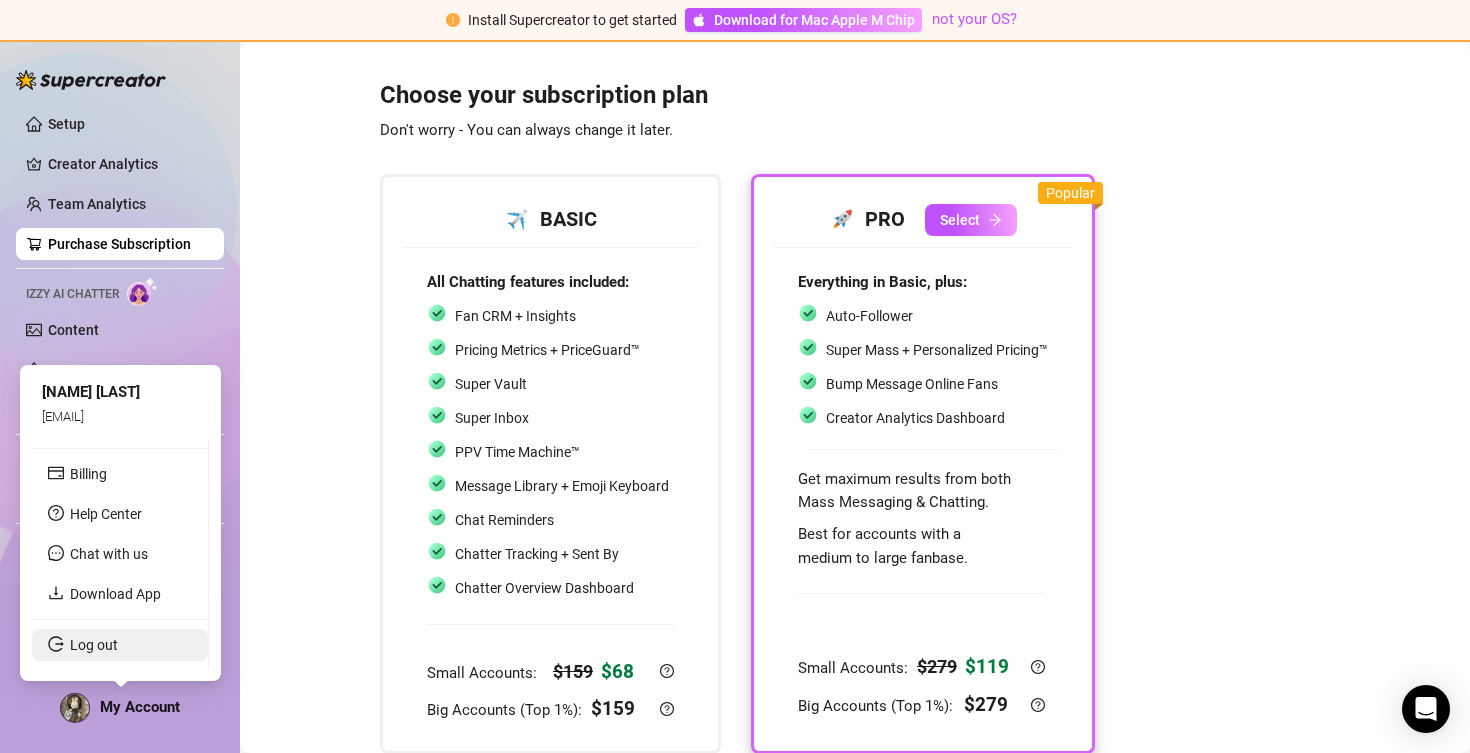 click on "Log out" at bounding box center [94, 645] 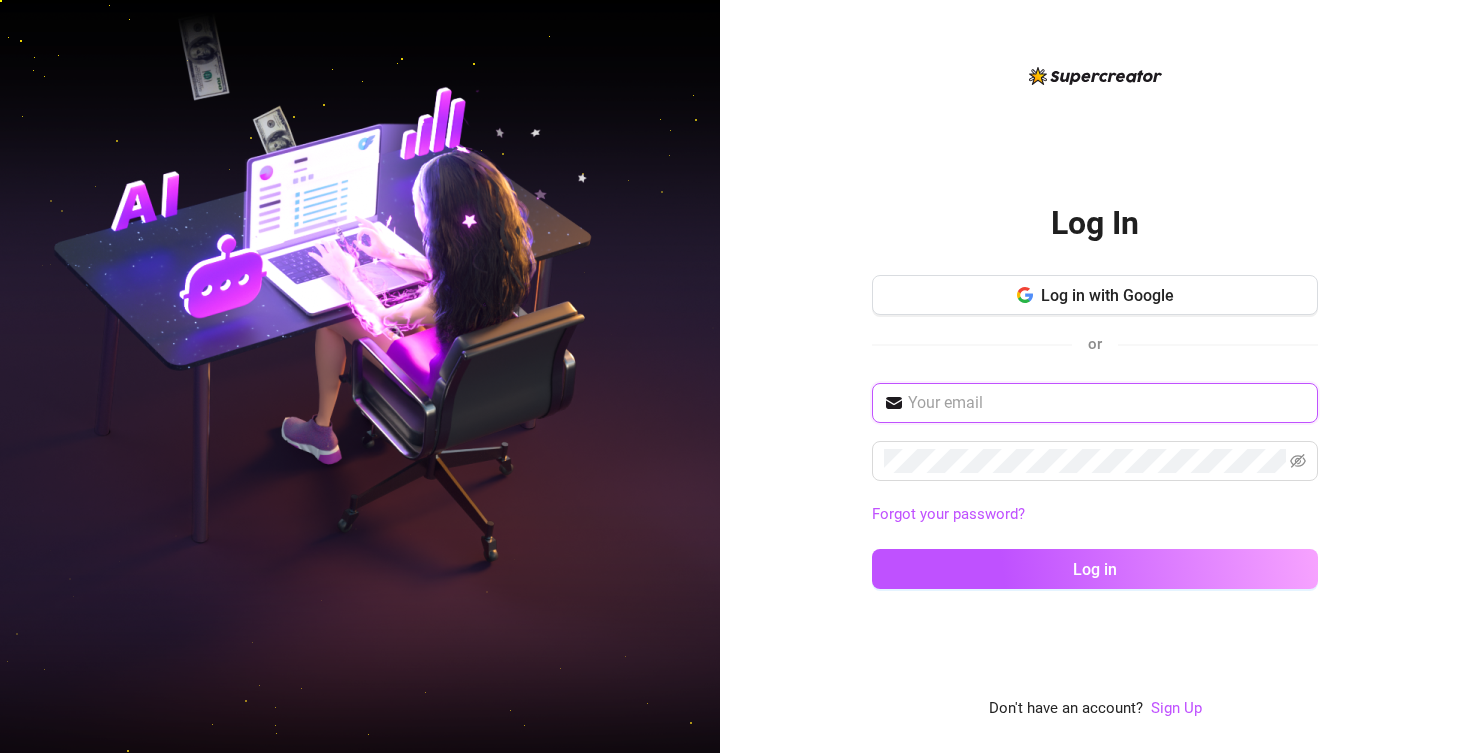 type on "[EMAIL]" 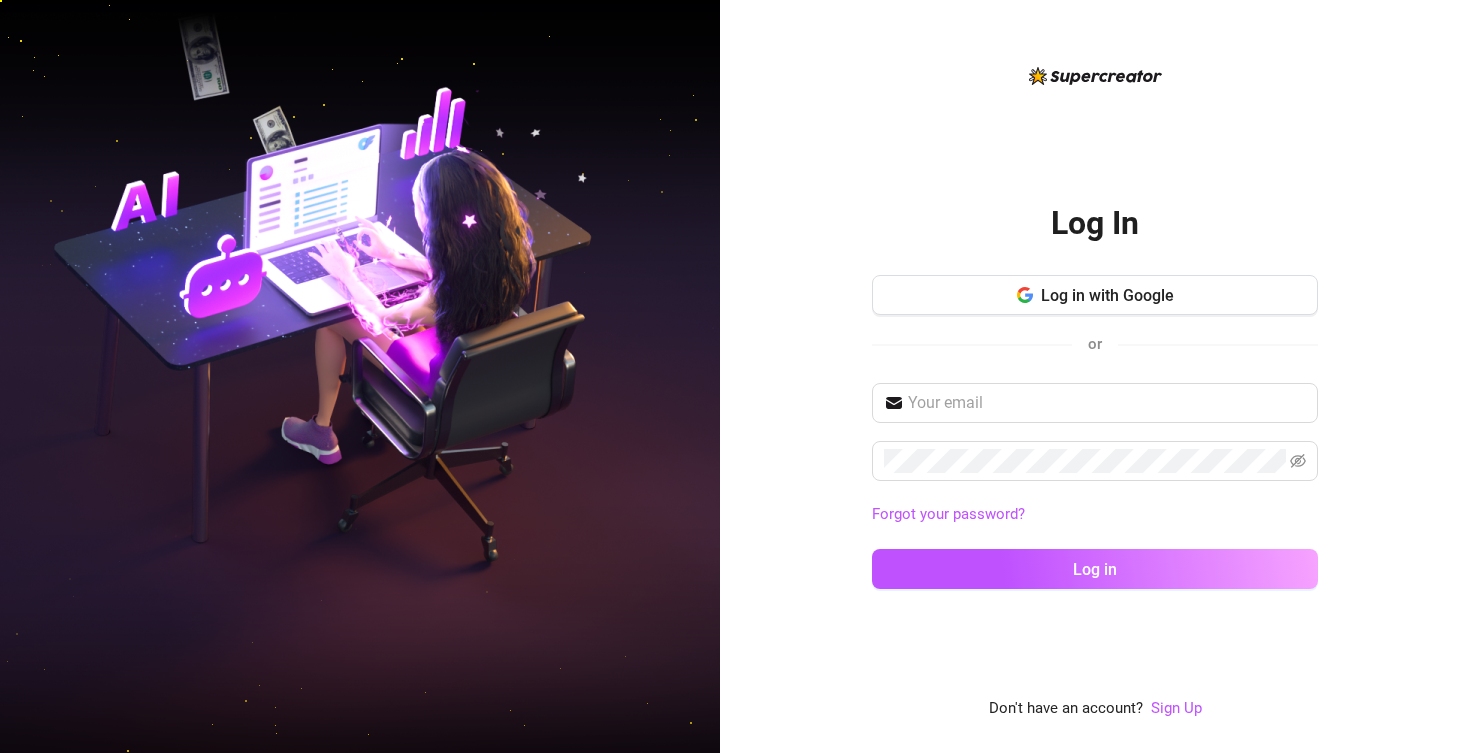scroll, scrollTop: 0, scrollLeft: 0, axis: both 